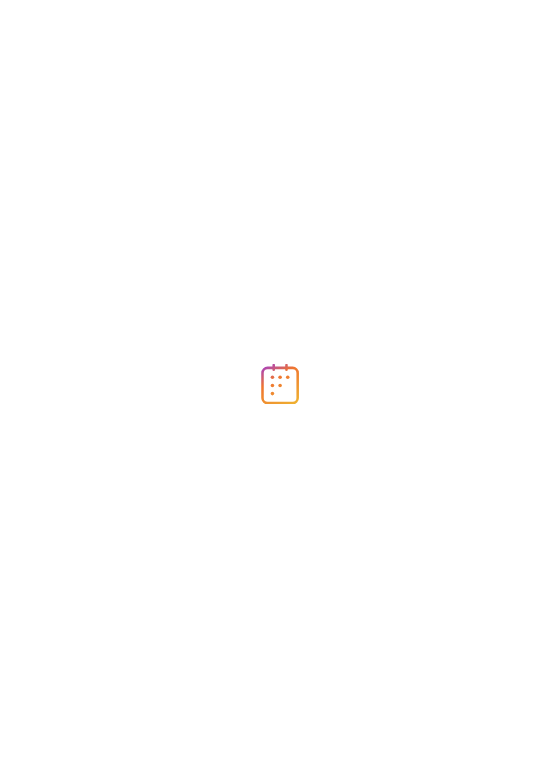 scroll, scrollTop: 0, scrollLeft: 0, axis: both 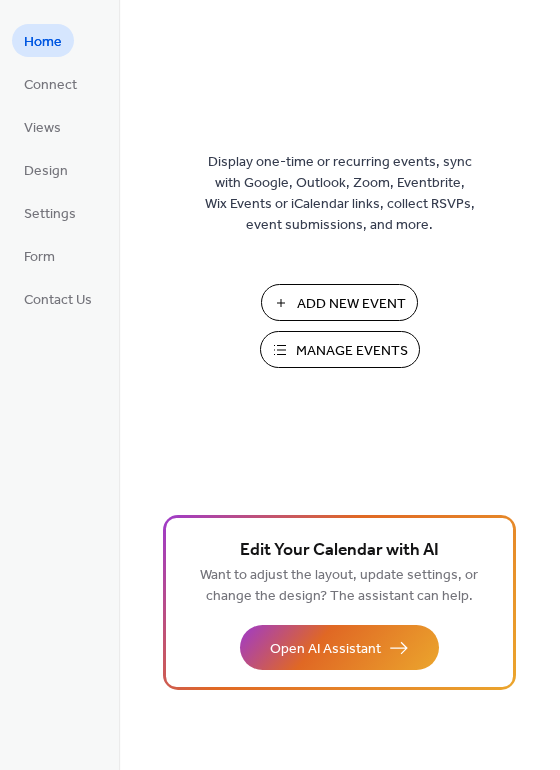 click on "Manage Events" at bounding box center [352, 351] 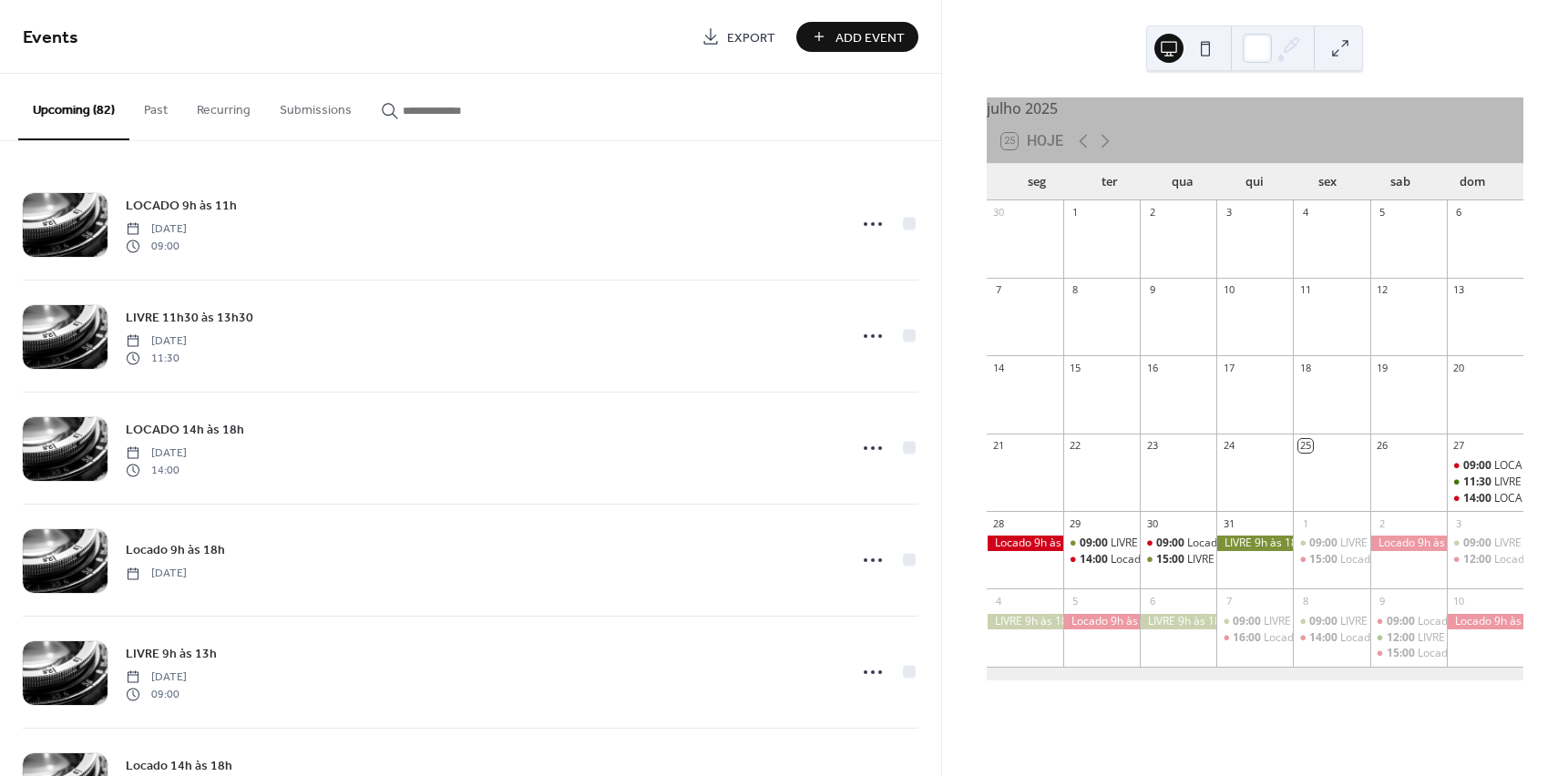 scroll, scrollTop: 0, scrollLeft: 0, axis: both 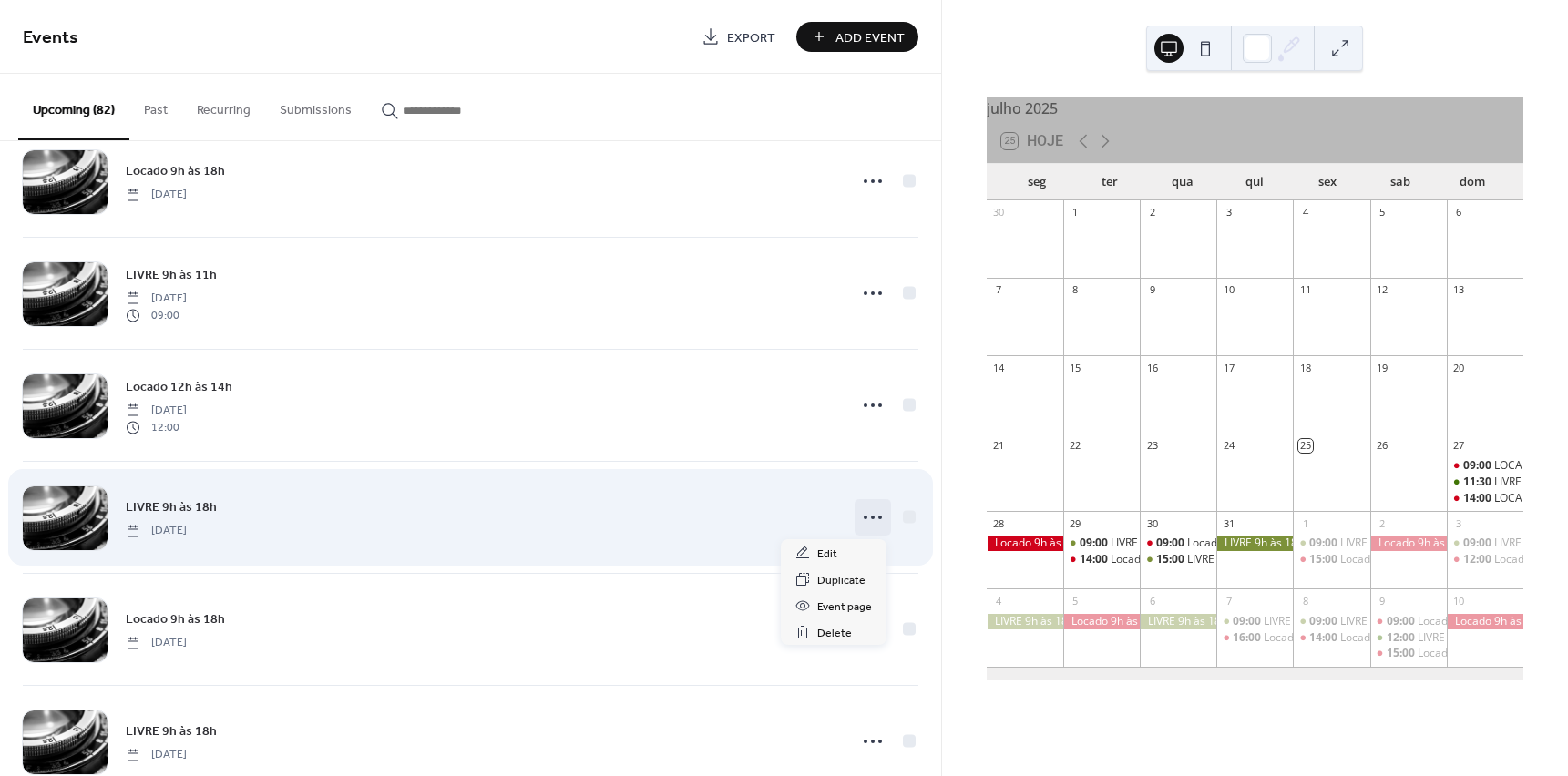 click 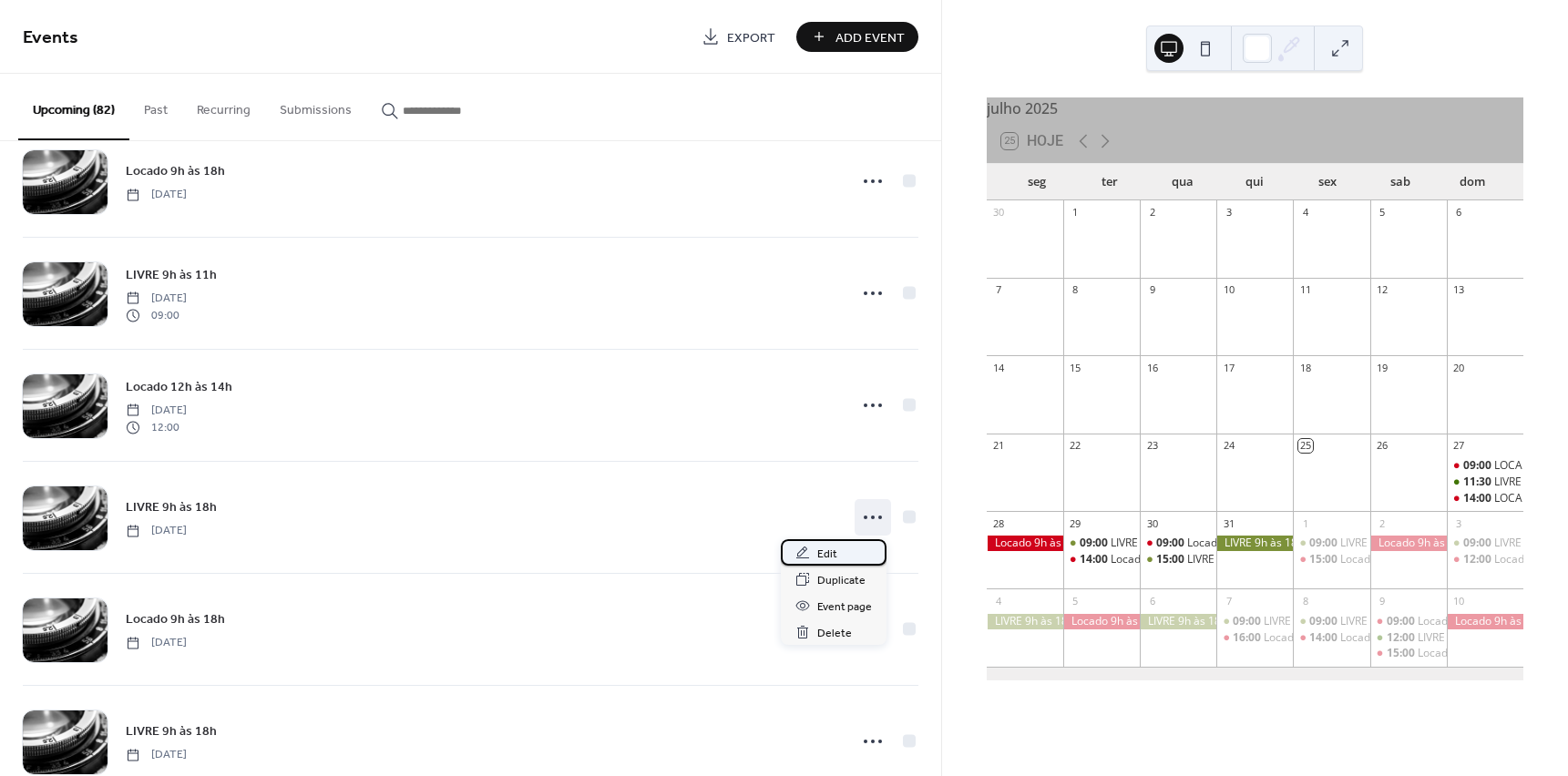 click on "Edit" at bounding box center [827, 554] 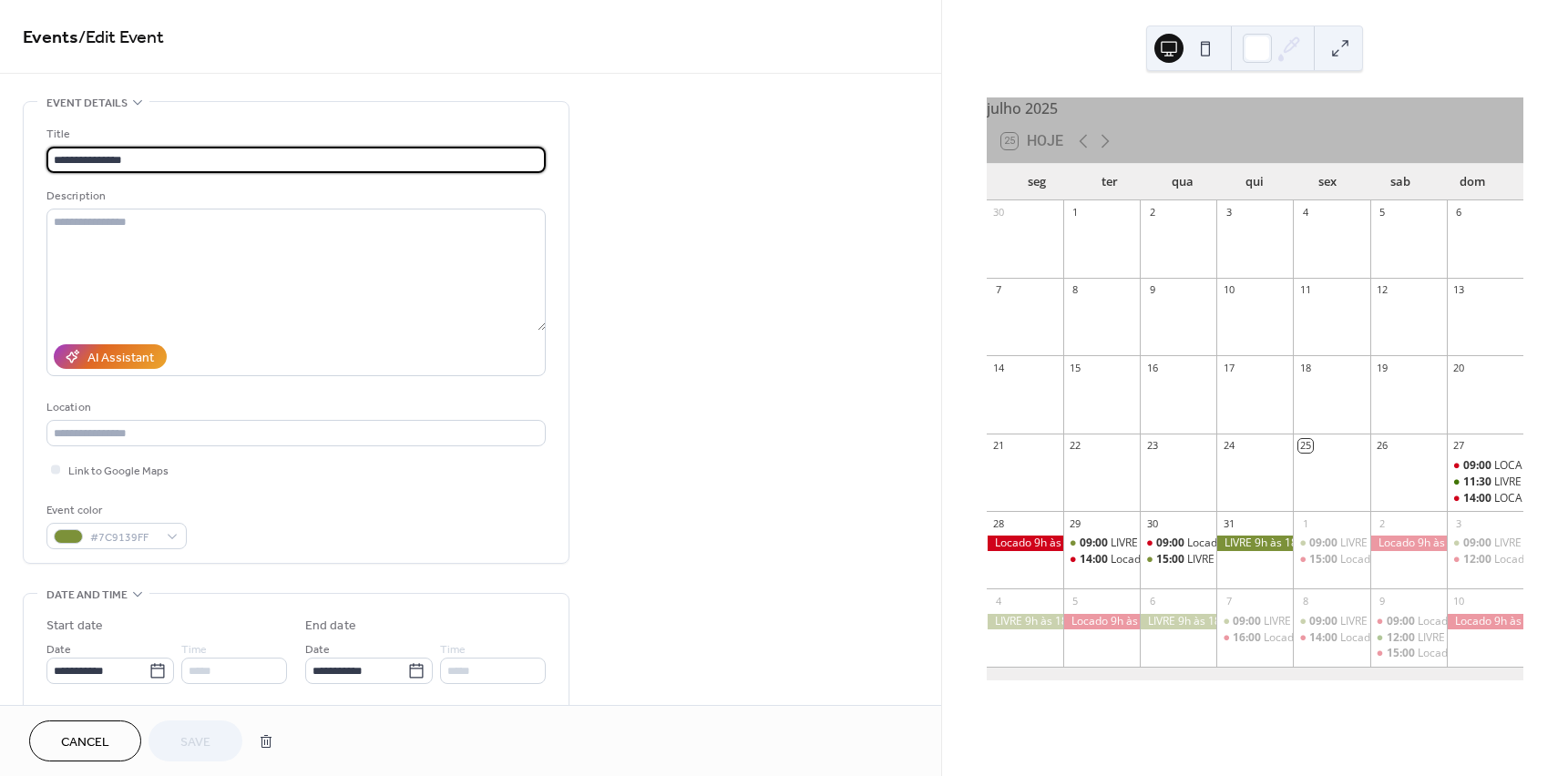 drag, startPoint x: 114, startPoint y: 159, endPoint x: 153, endPoint y: 164, distance: 39.319207 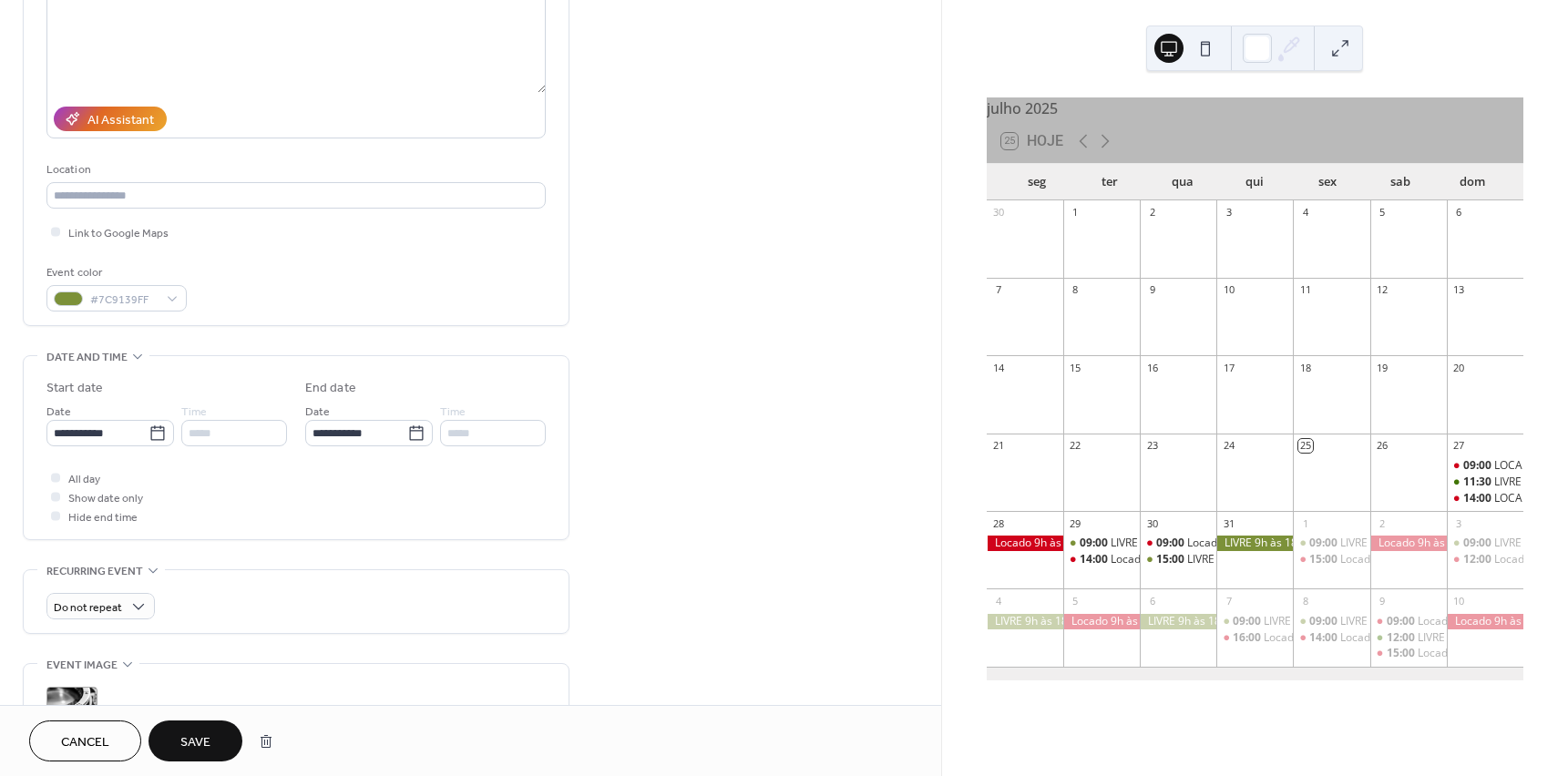 scroll, scrollTop: 273, scrollLeft: 0, axis: vertical 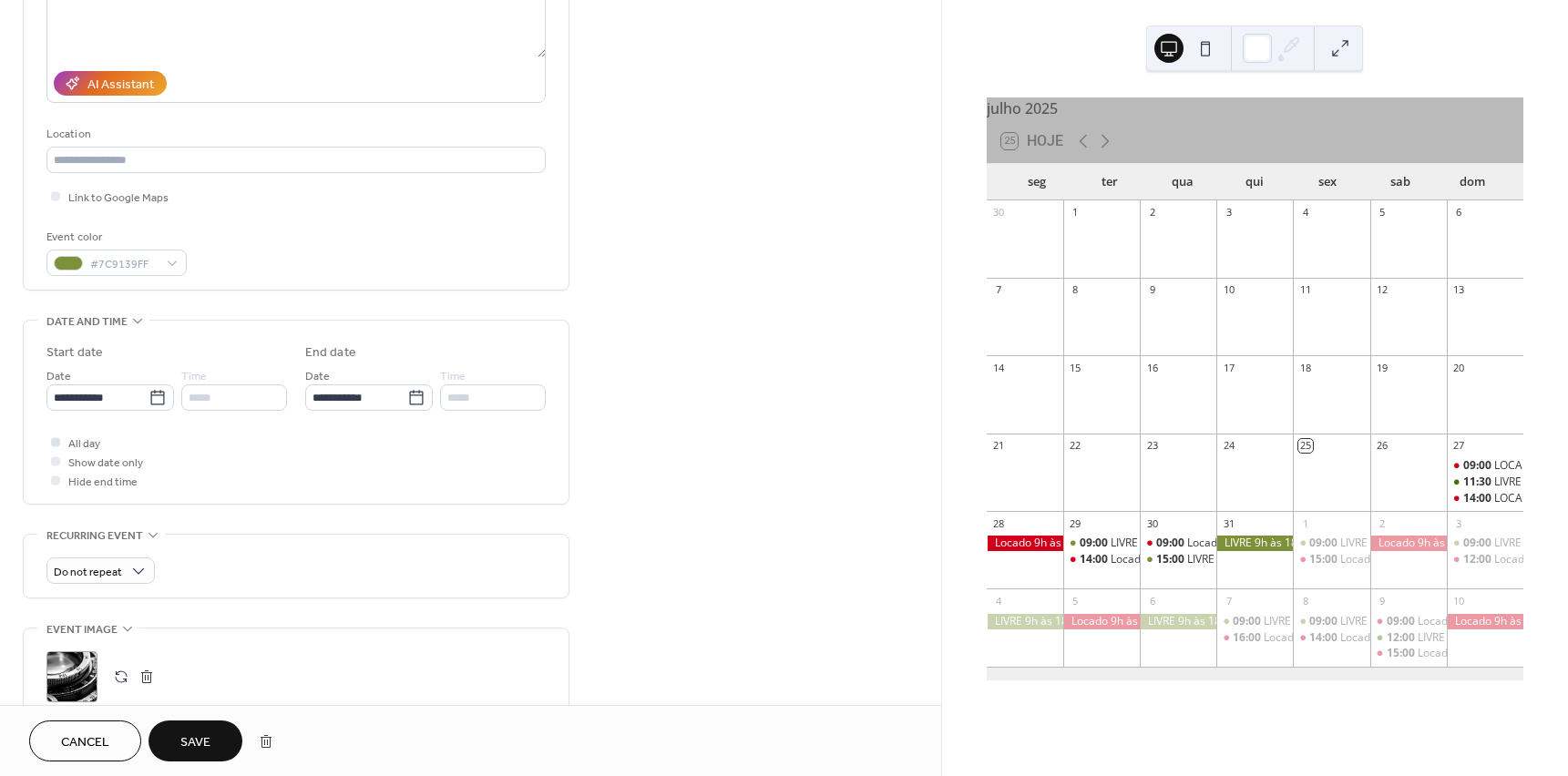 type on "**********" 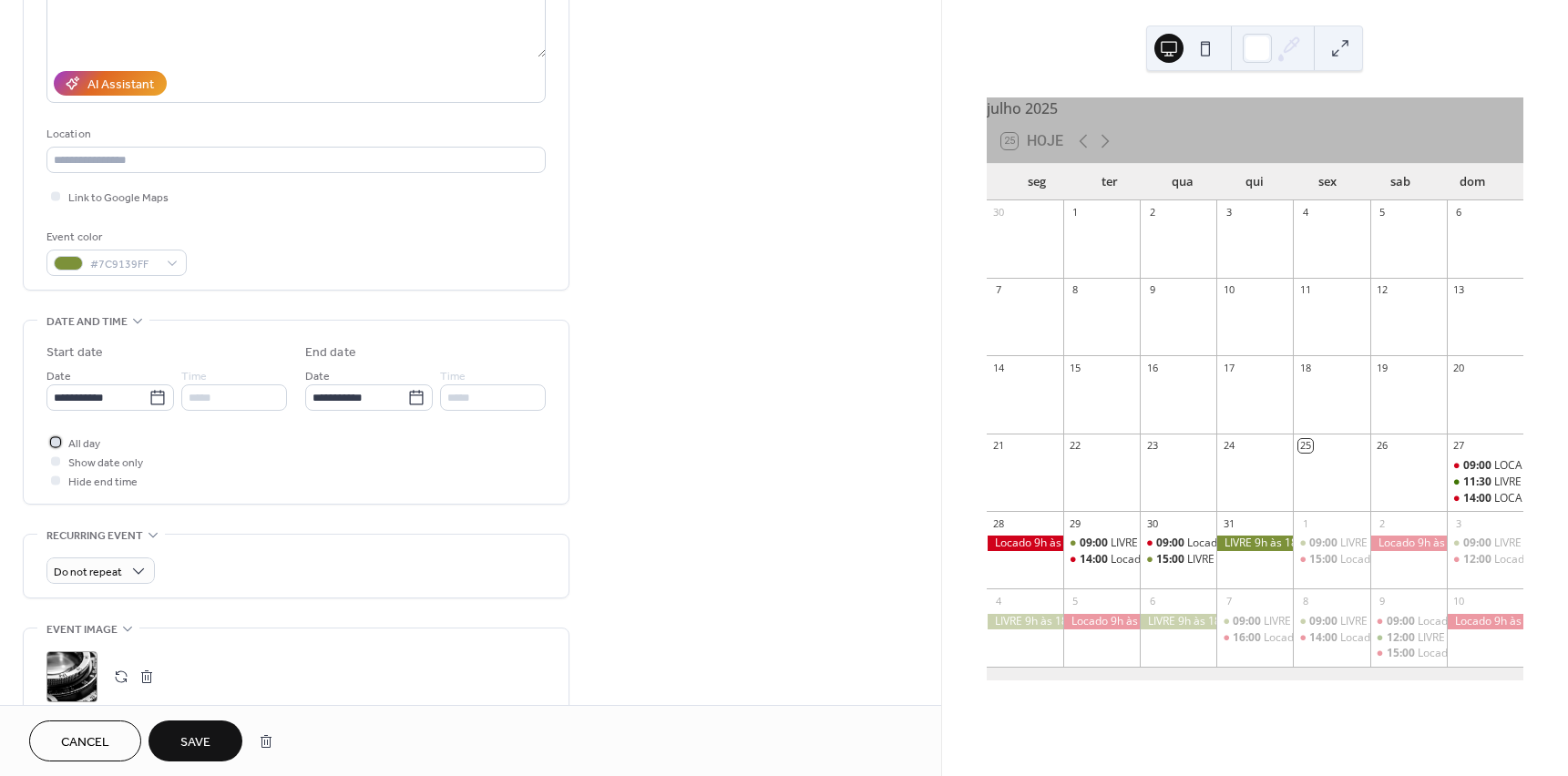 click 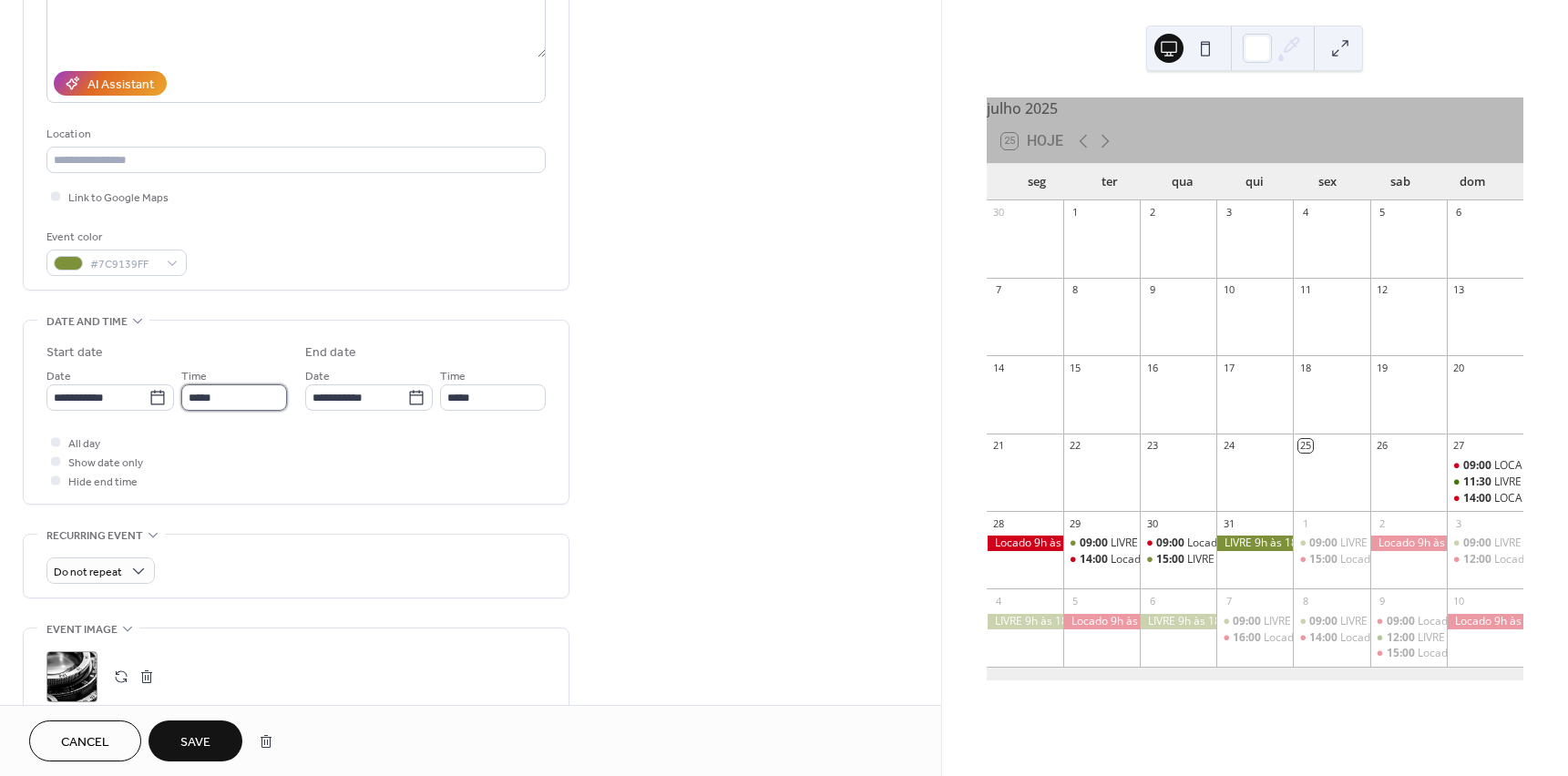 click on "*****" at bounding box center [234, 397] 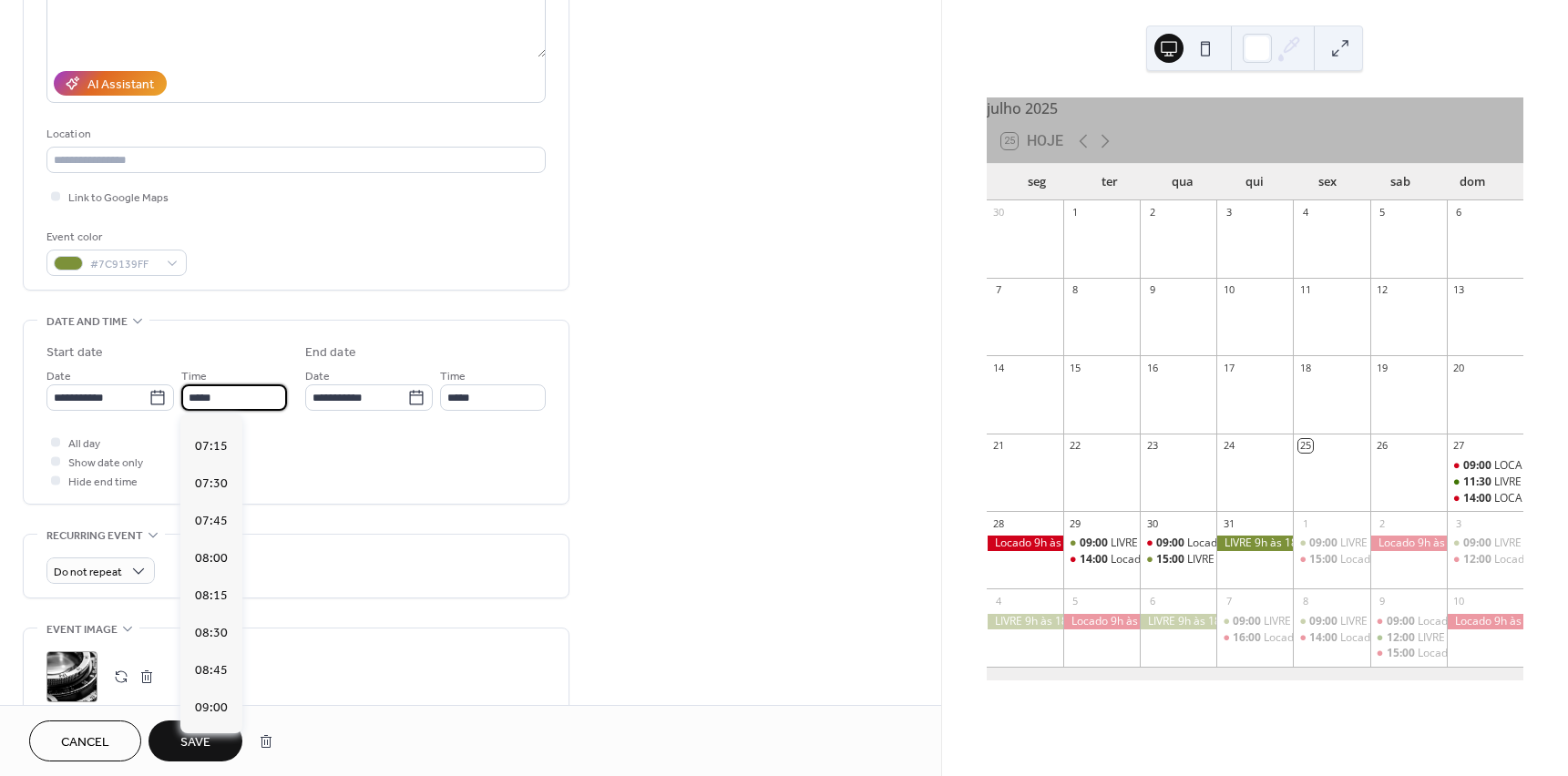 scroll, scrollTop: 1093, scrollLeft: 0, axis: vertical 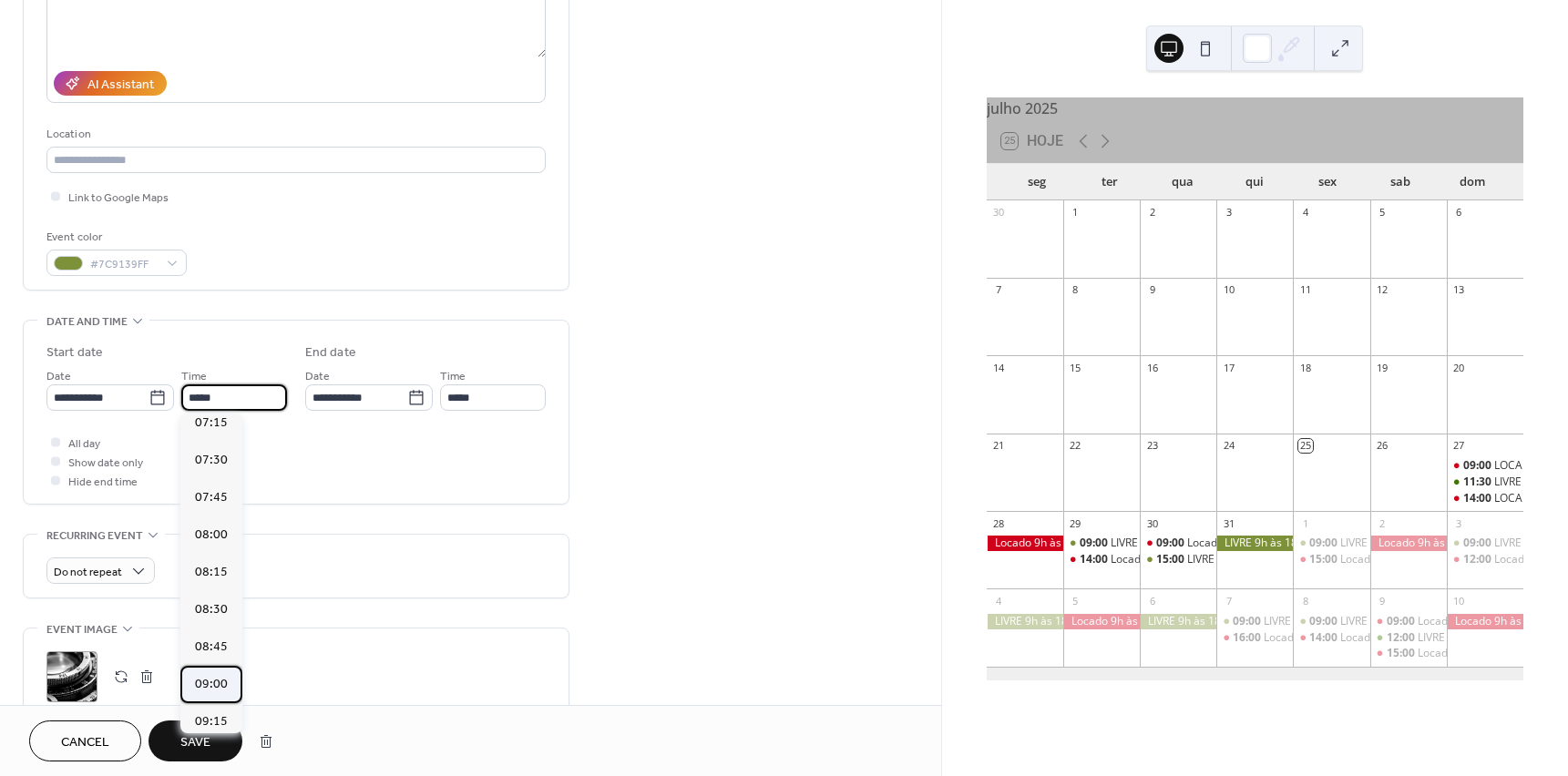 click on "09:00" at bounding box center (211, 684) 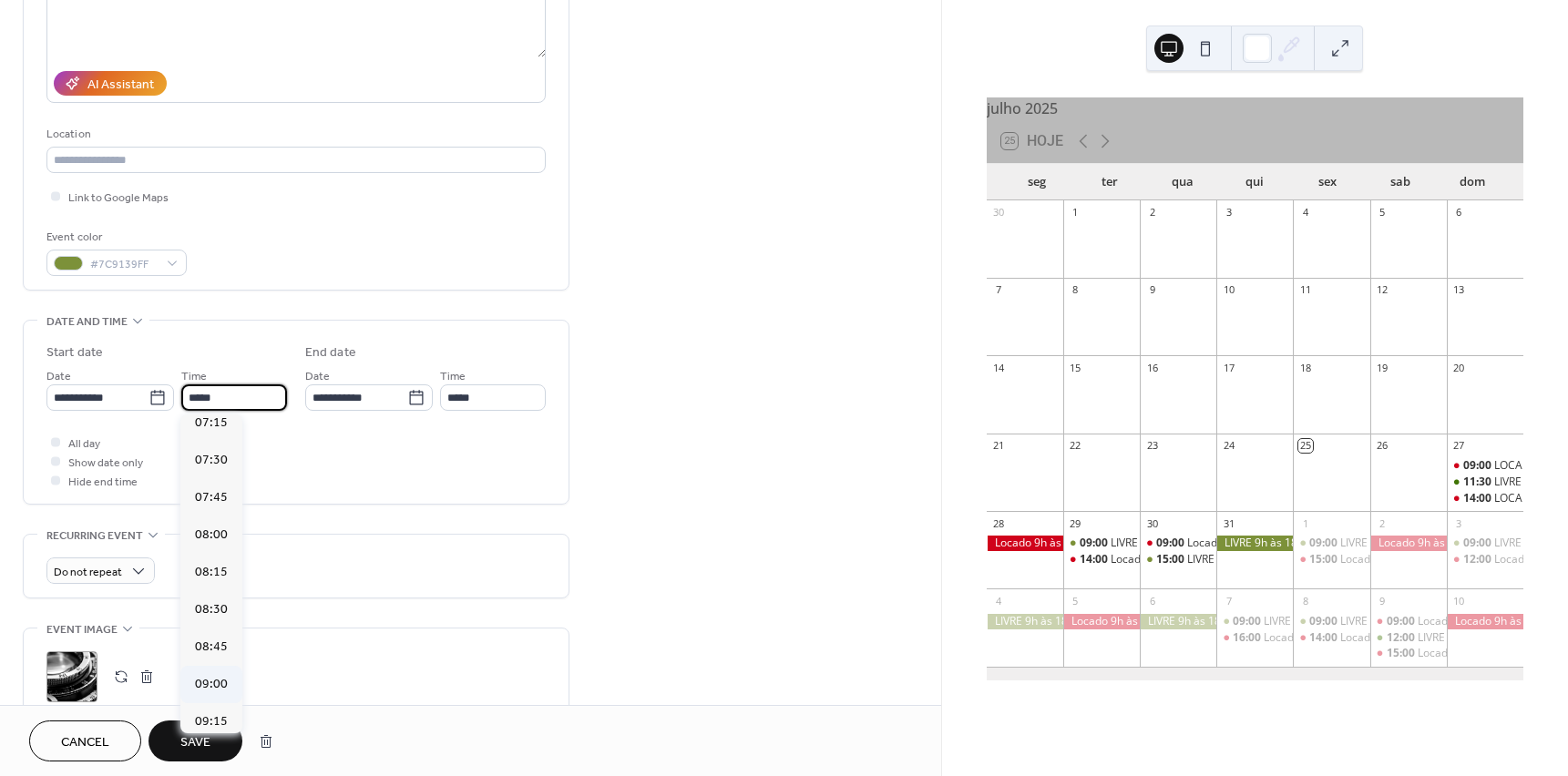 type on "*****" 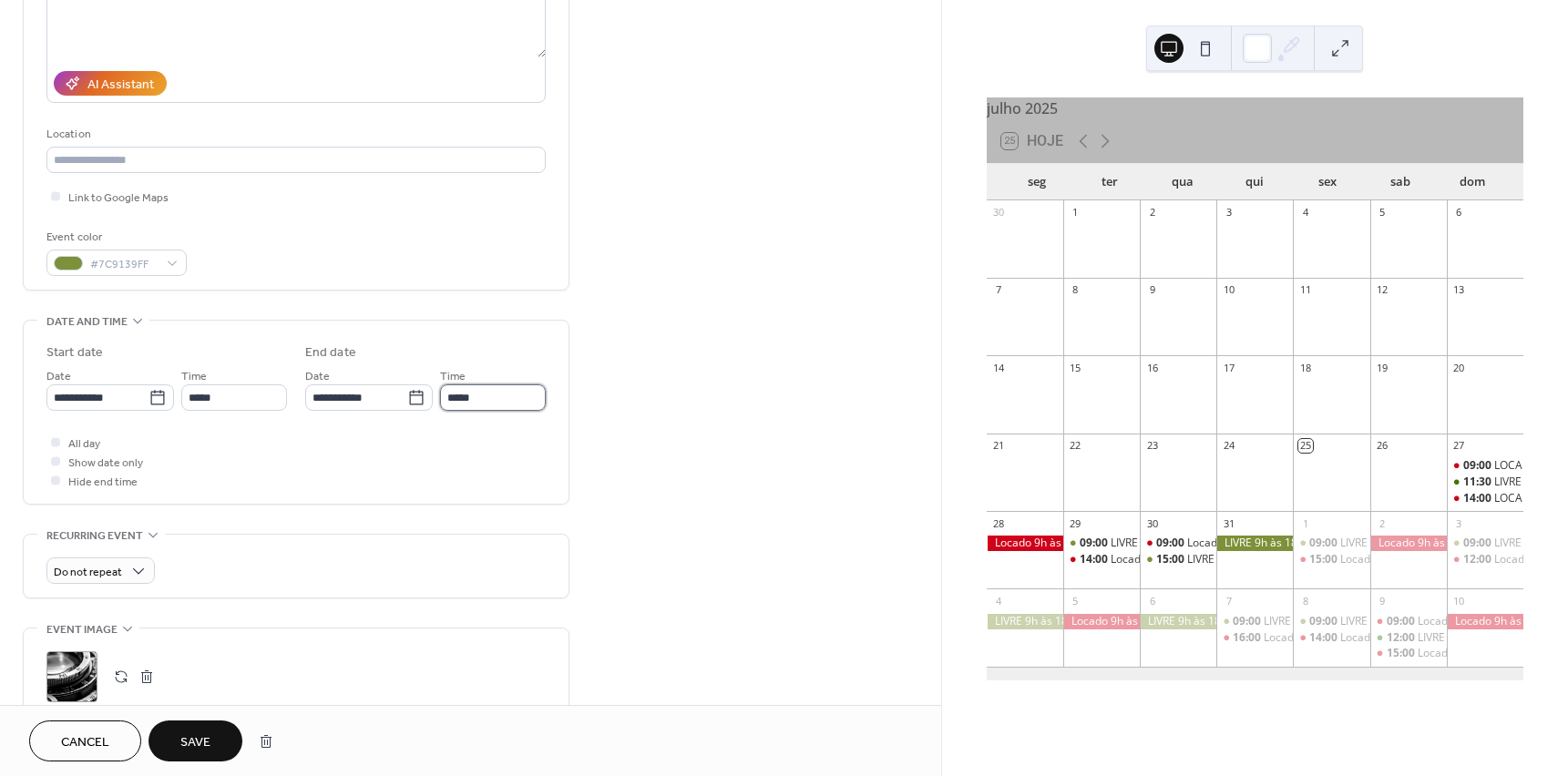 click on "*****" at bounding box center [493, 397] 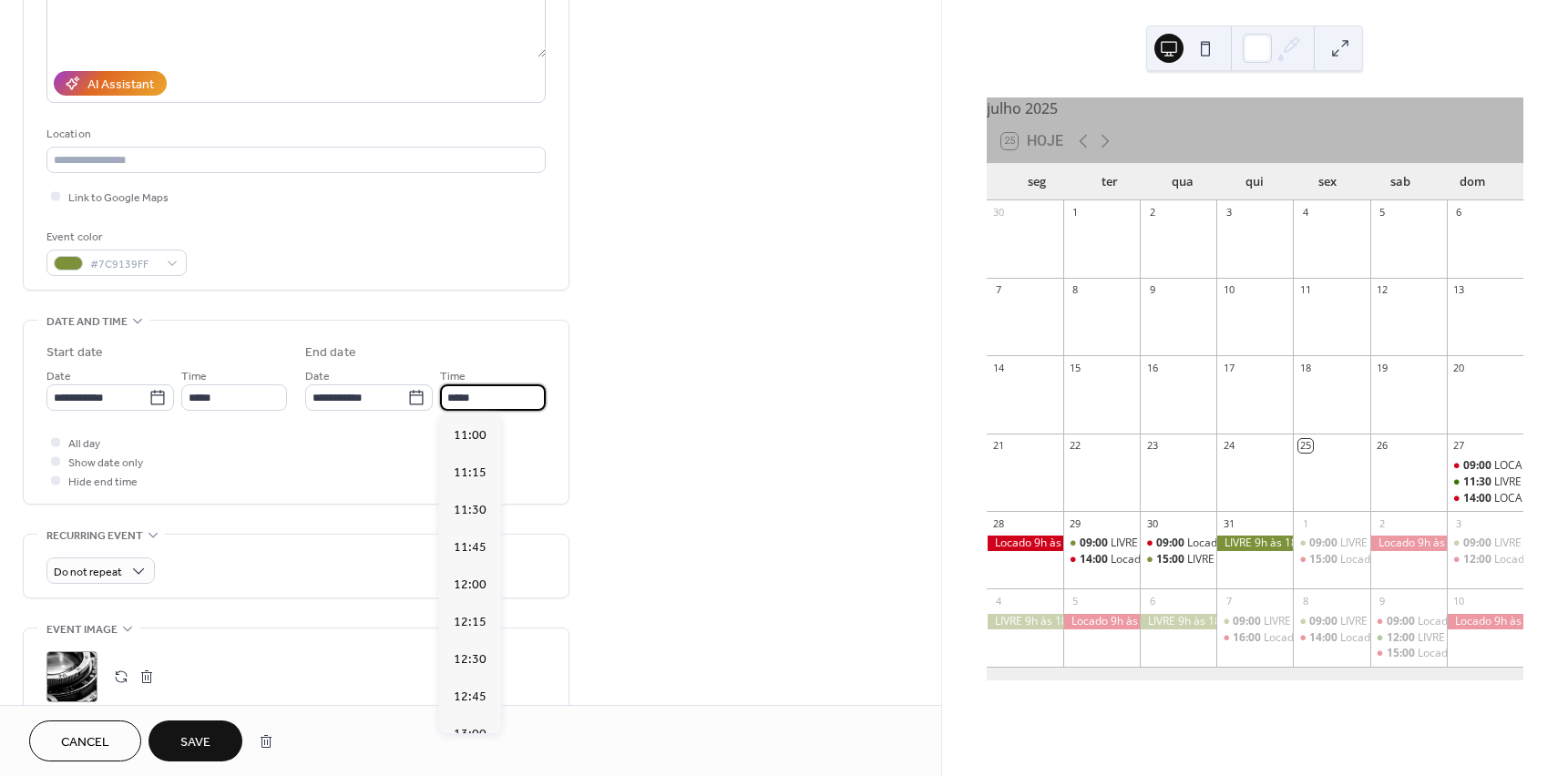 scroll, scrollTop: 273, scrollLeft: 0, axis: vertical 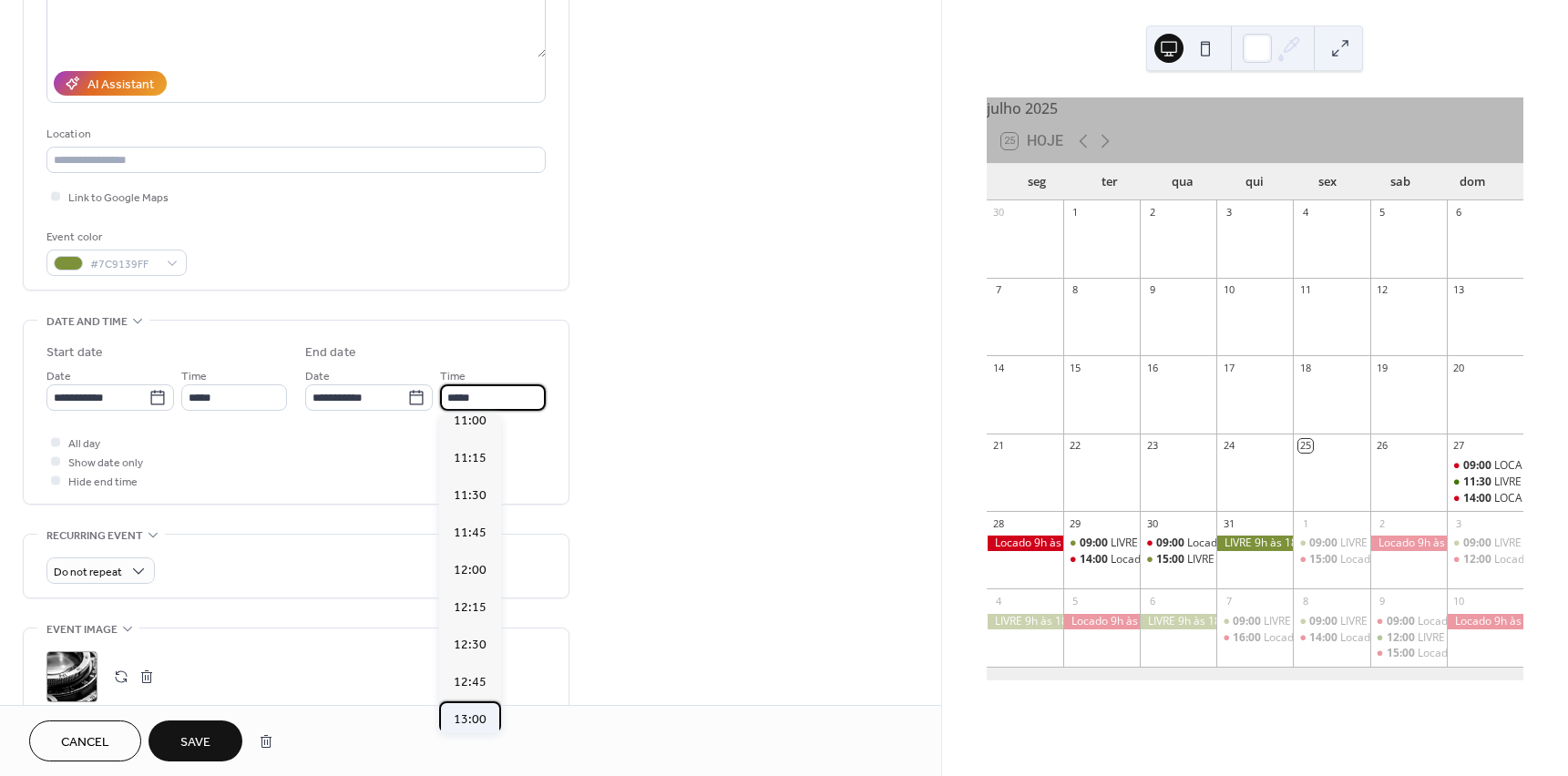 click on "13:00" at bounding box center [470, 720] 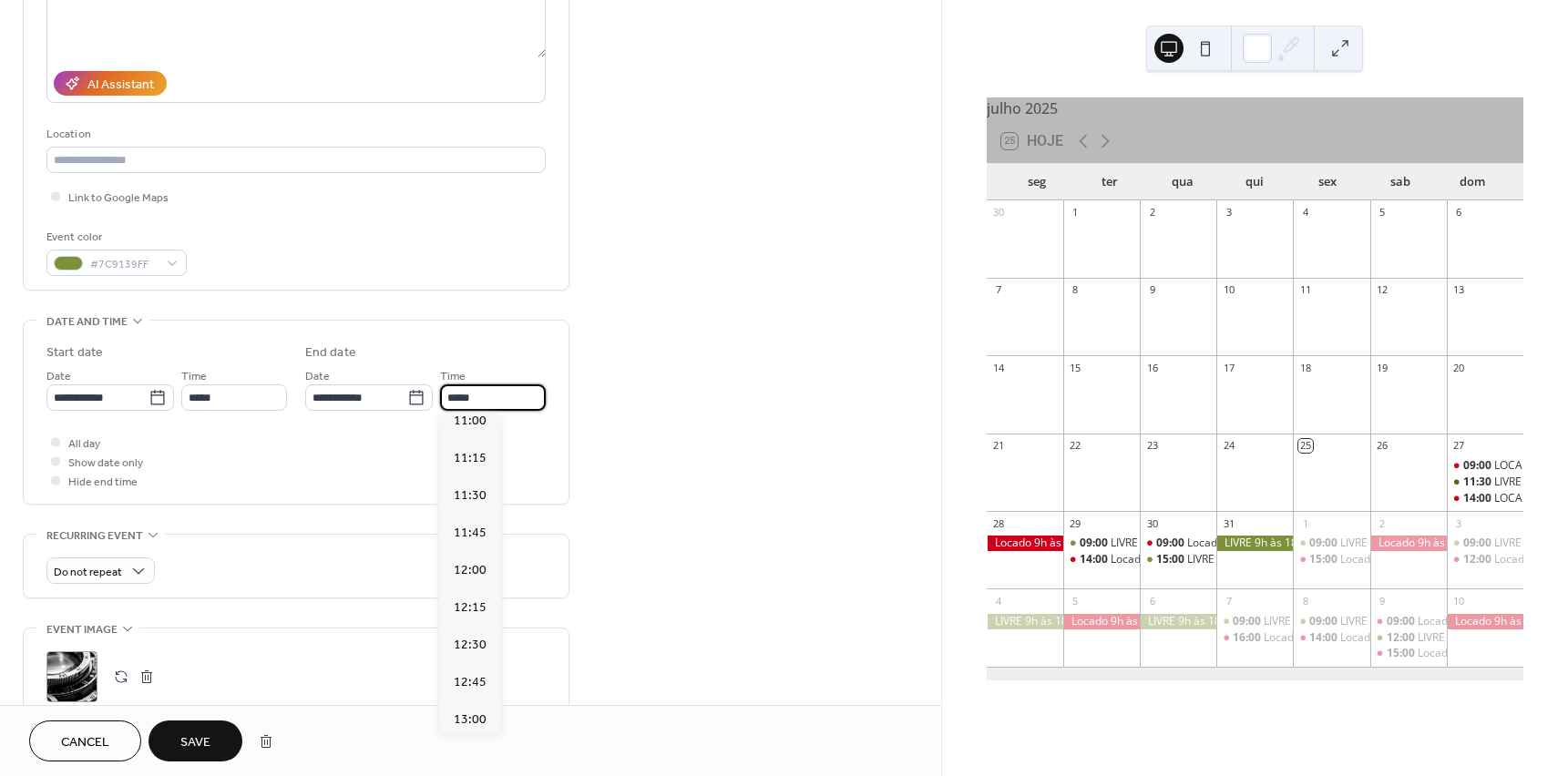 type on "*****" 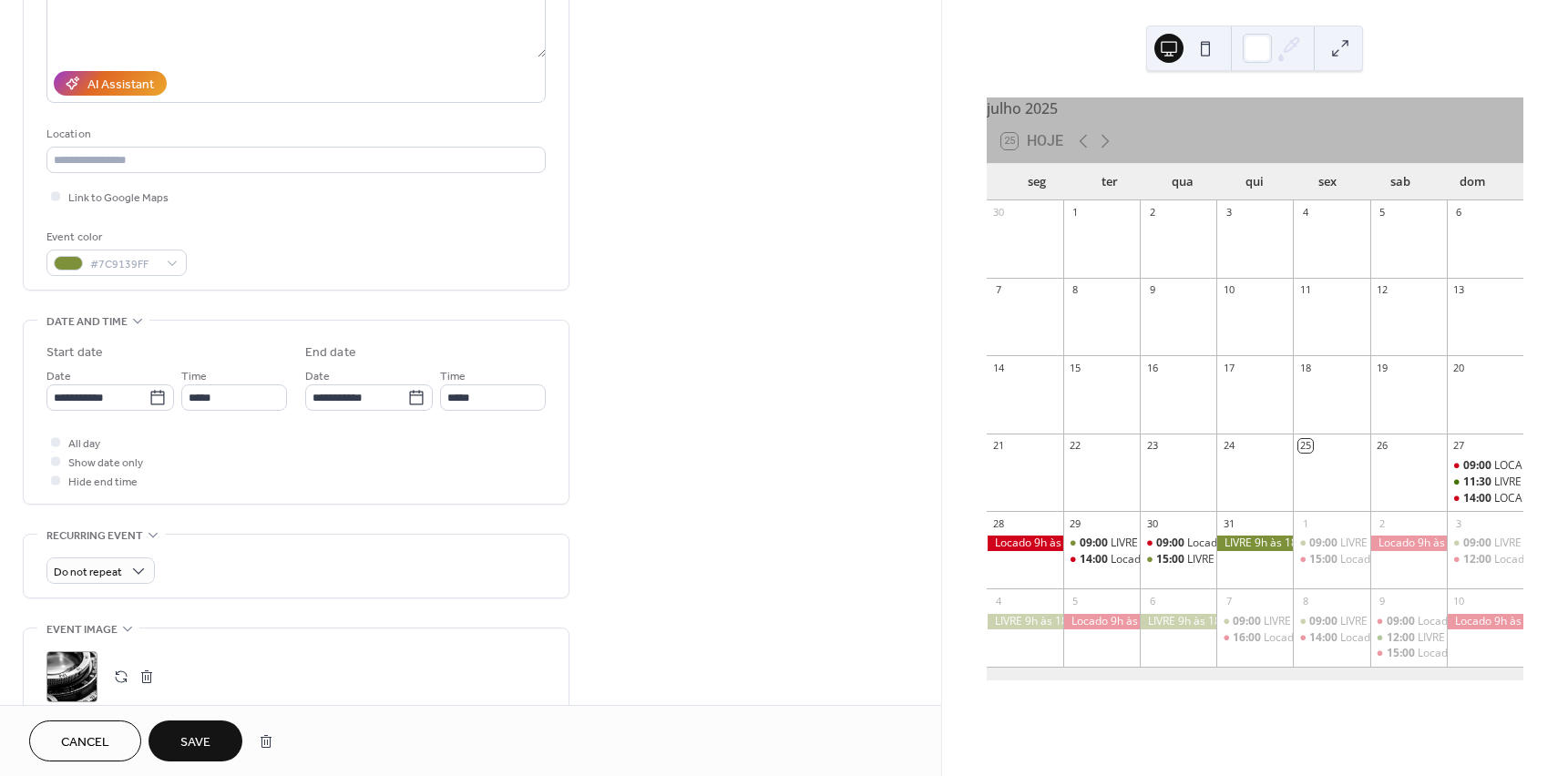 click on "Save" at bounding box center [195, 742] 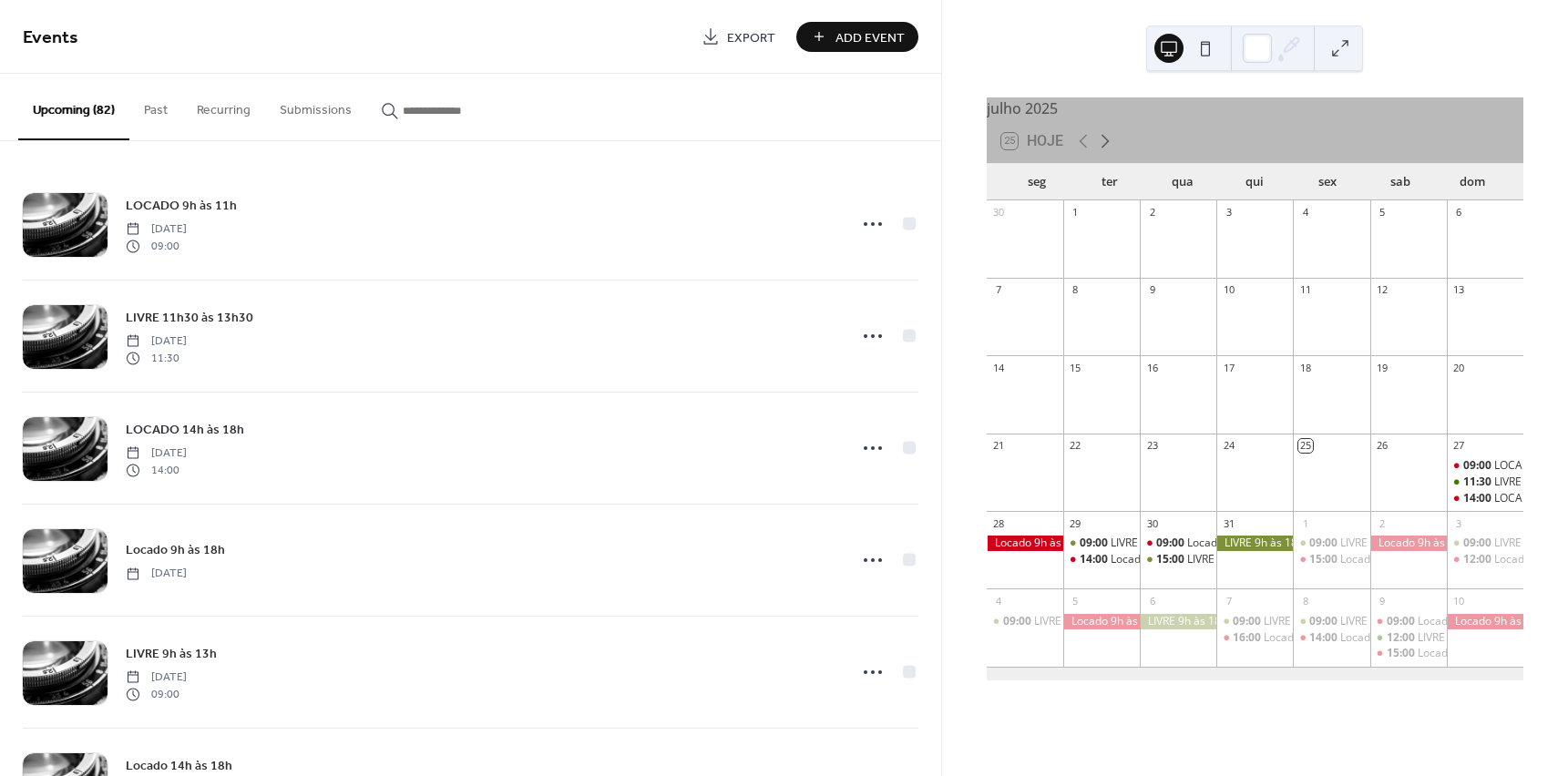 click 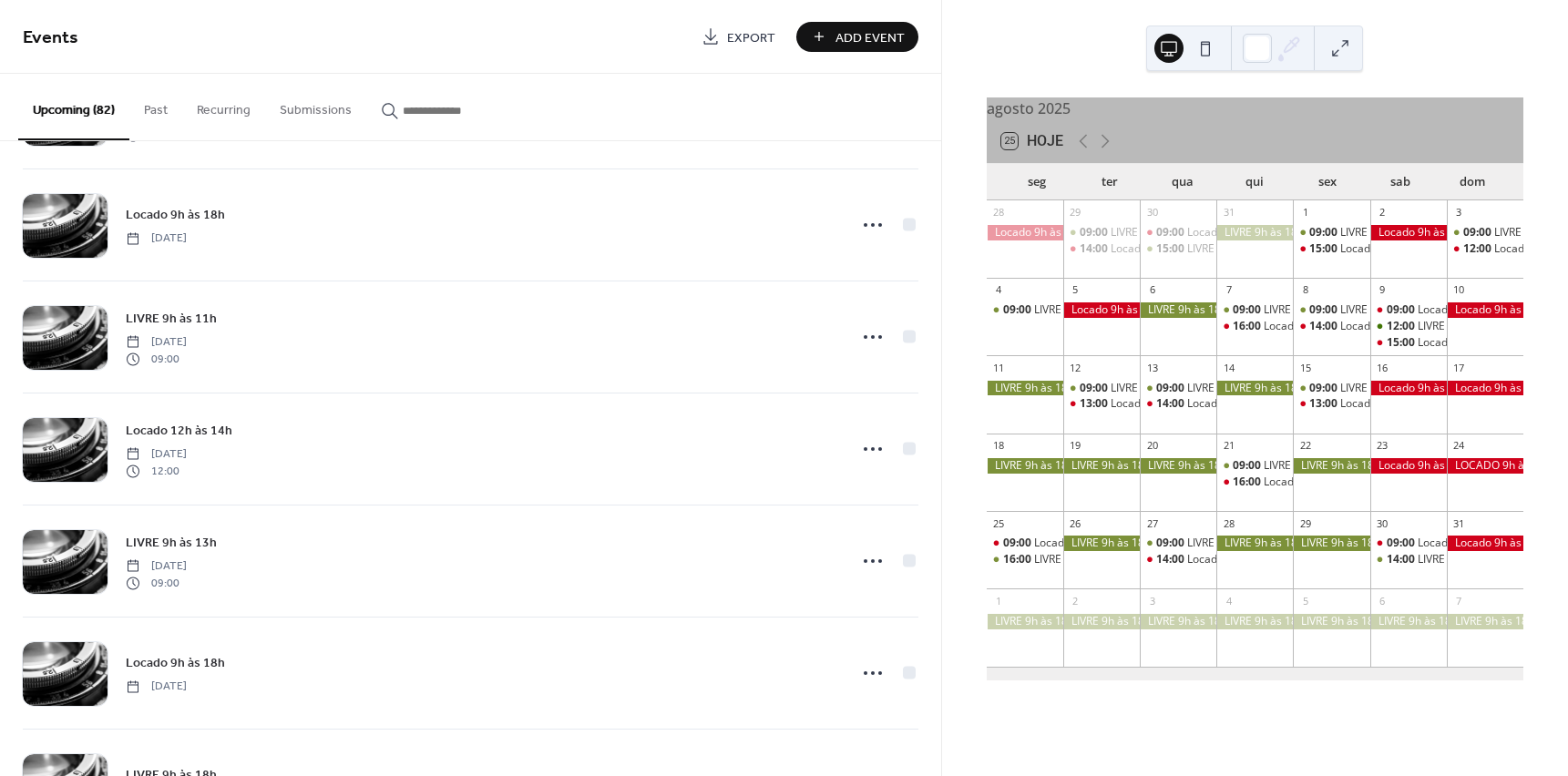 scroll, scrollTop: 1366, scrollLeft: 0, axis: vertical 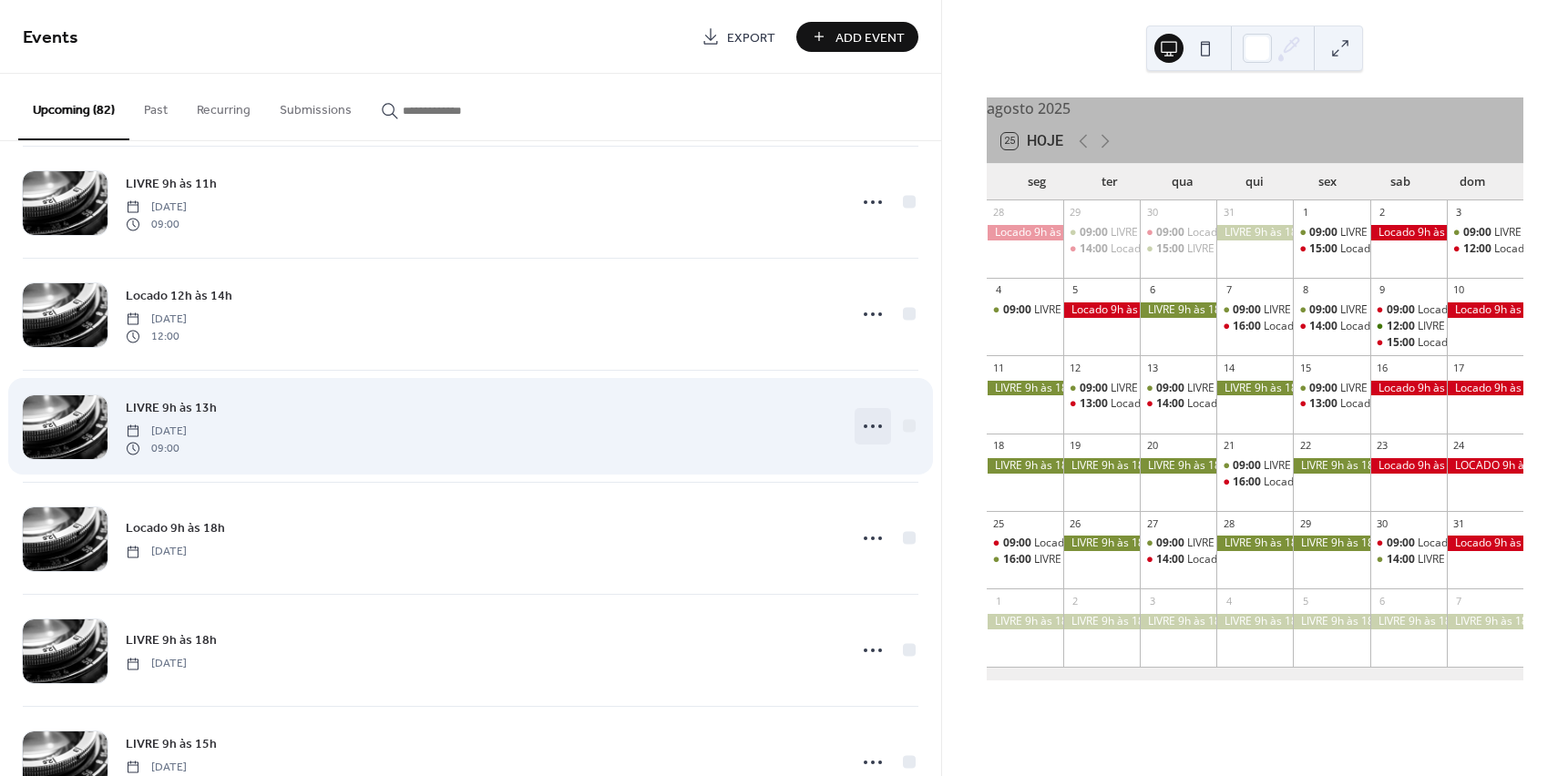 click 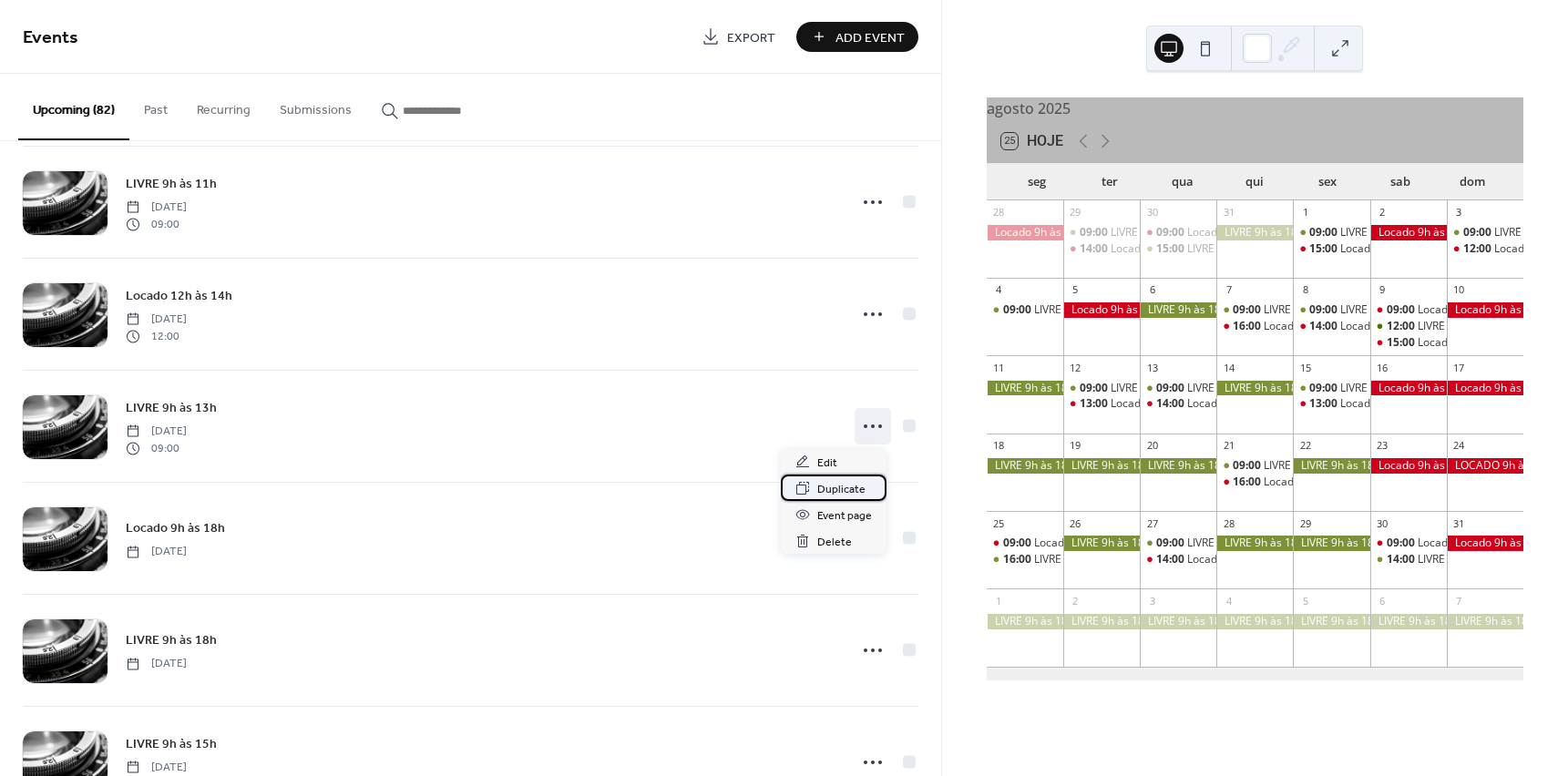 click on "Duplicate" at bounding box center [841, 489] 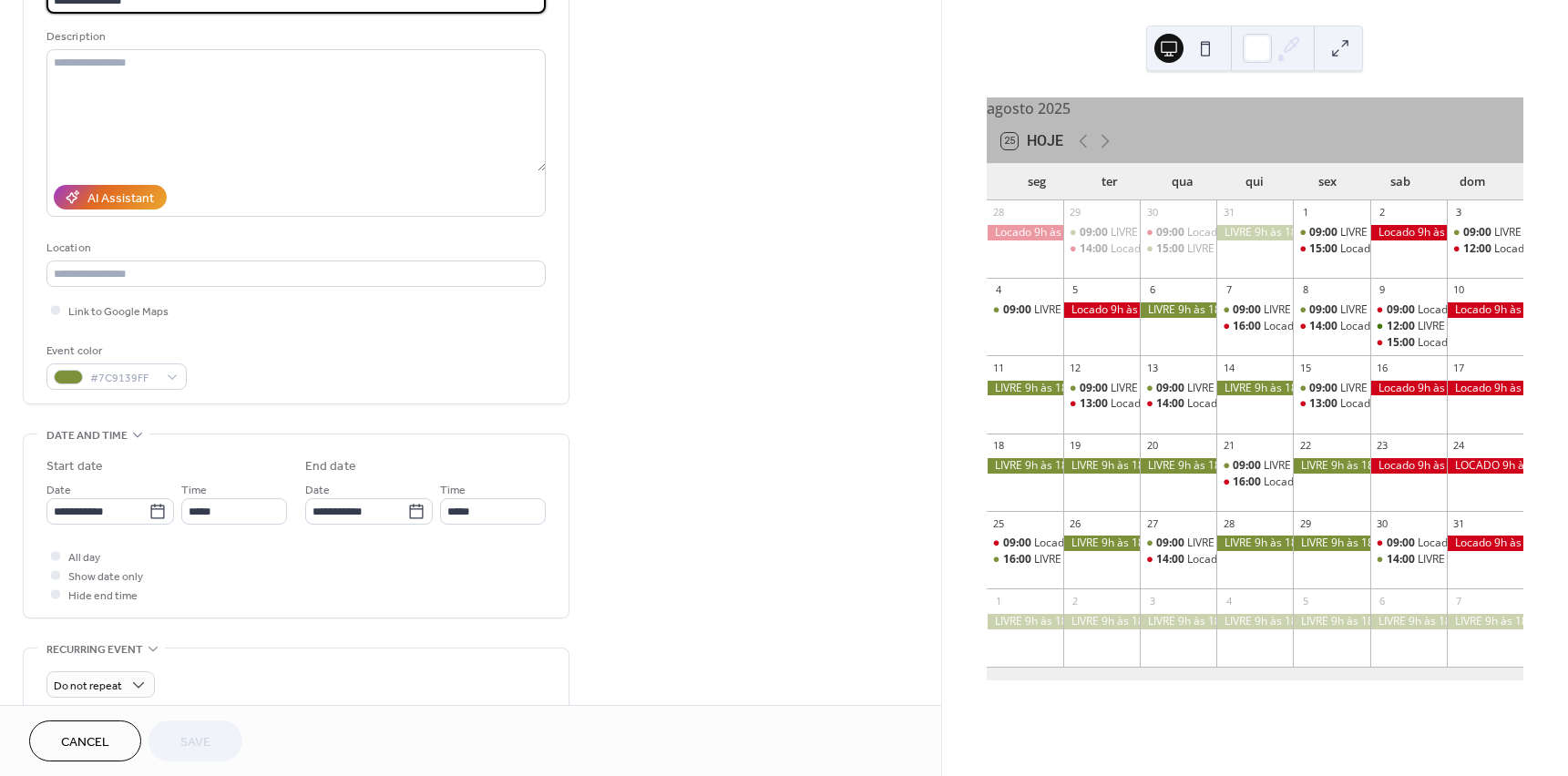 scroll, scrollTop: 273, scrollLeft: 0, axis: vertical 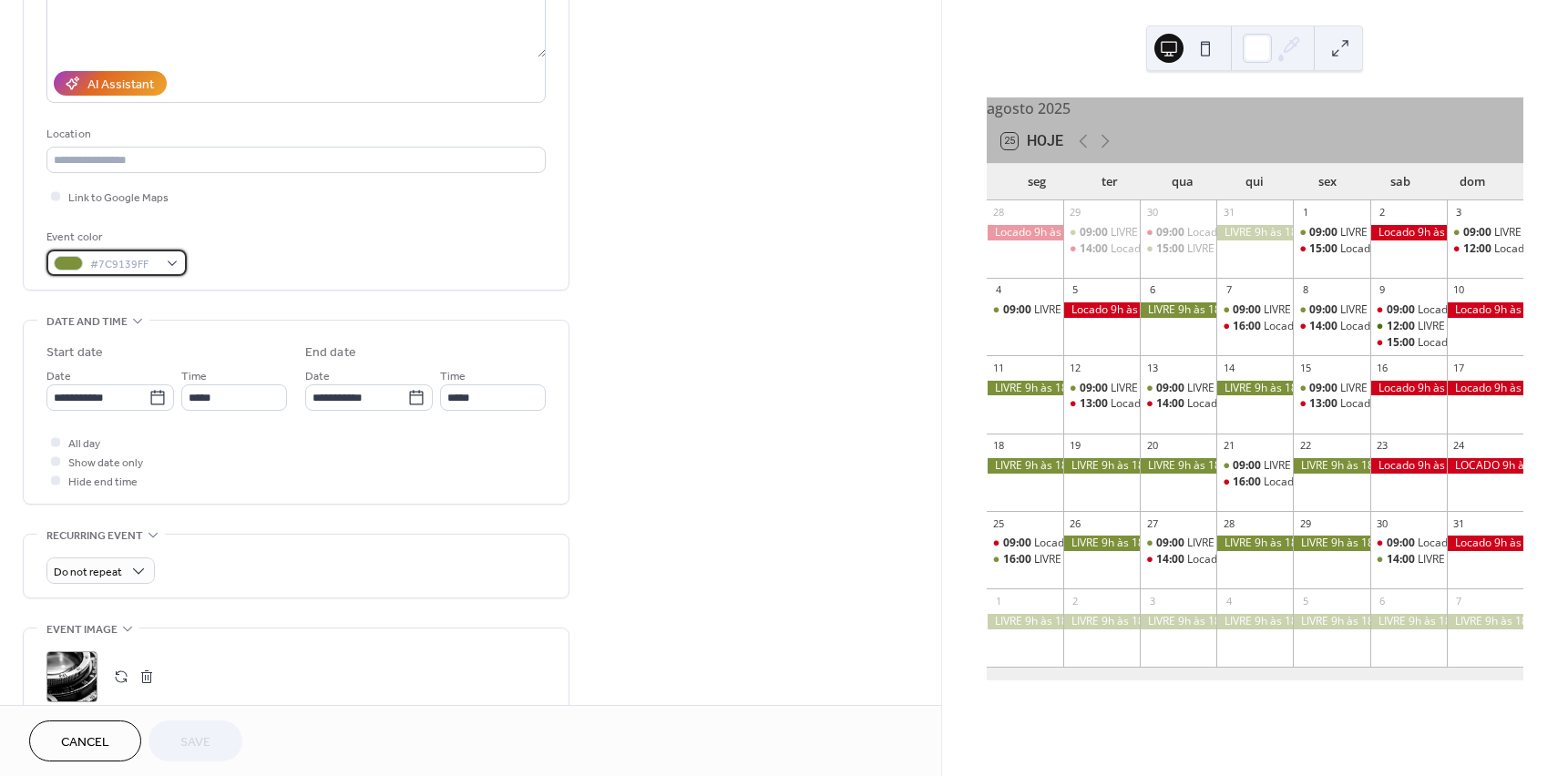 click on "#7C9139FF" at bounding box center [117, 262] 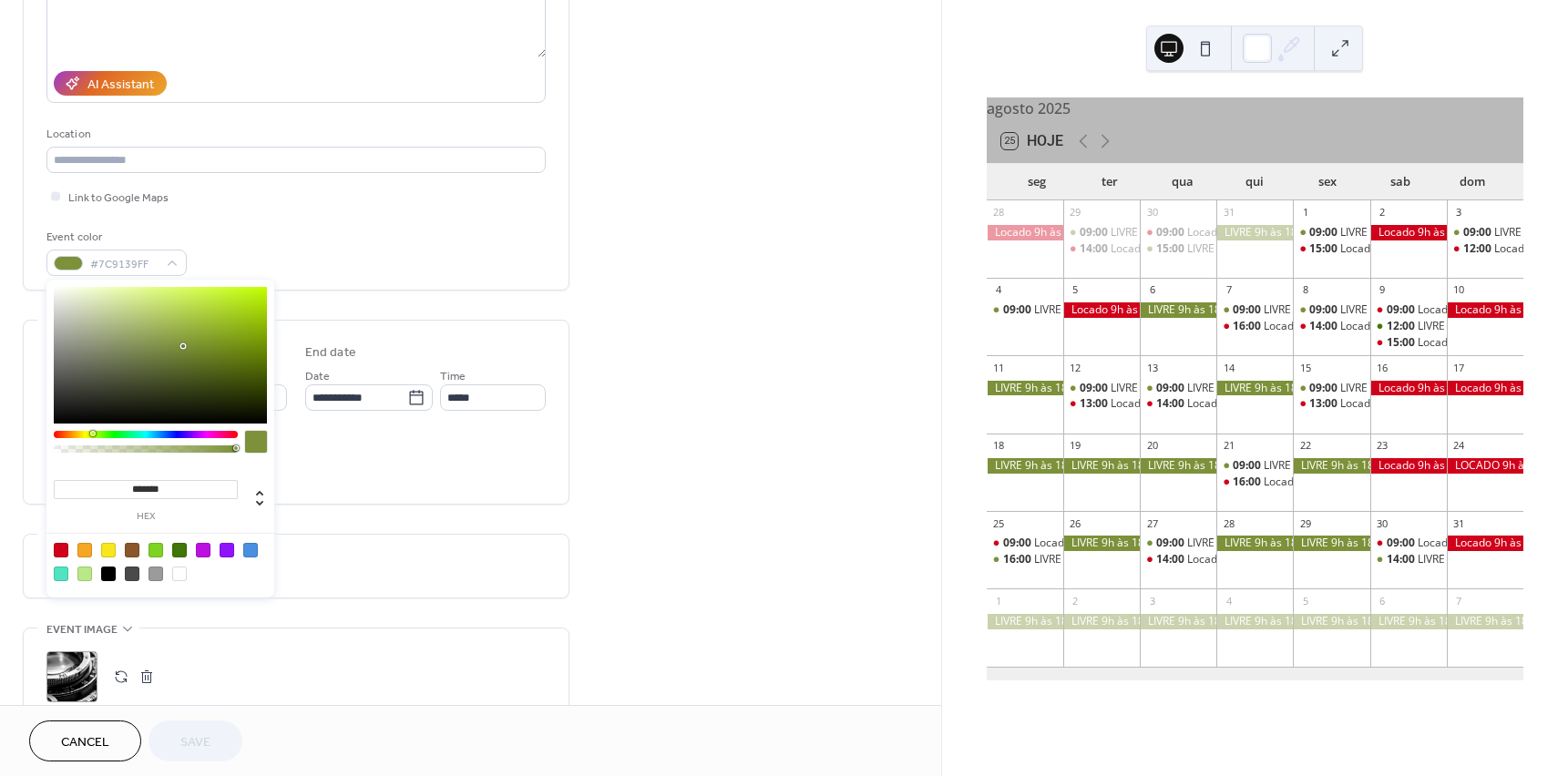 click at bounding box center [61, 550] 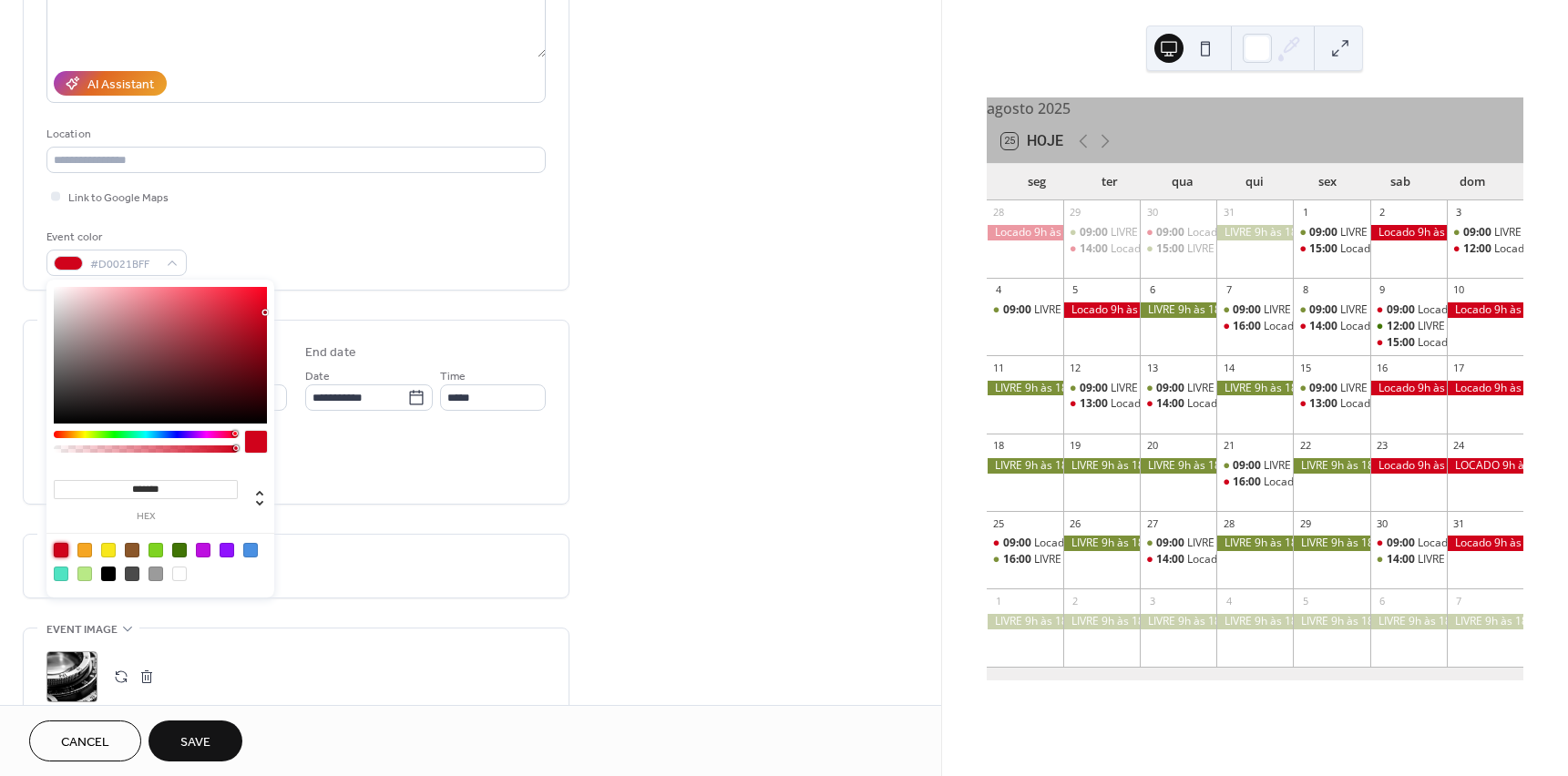 click on "Do not repeat" at bounding box center [296, 566] 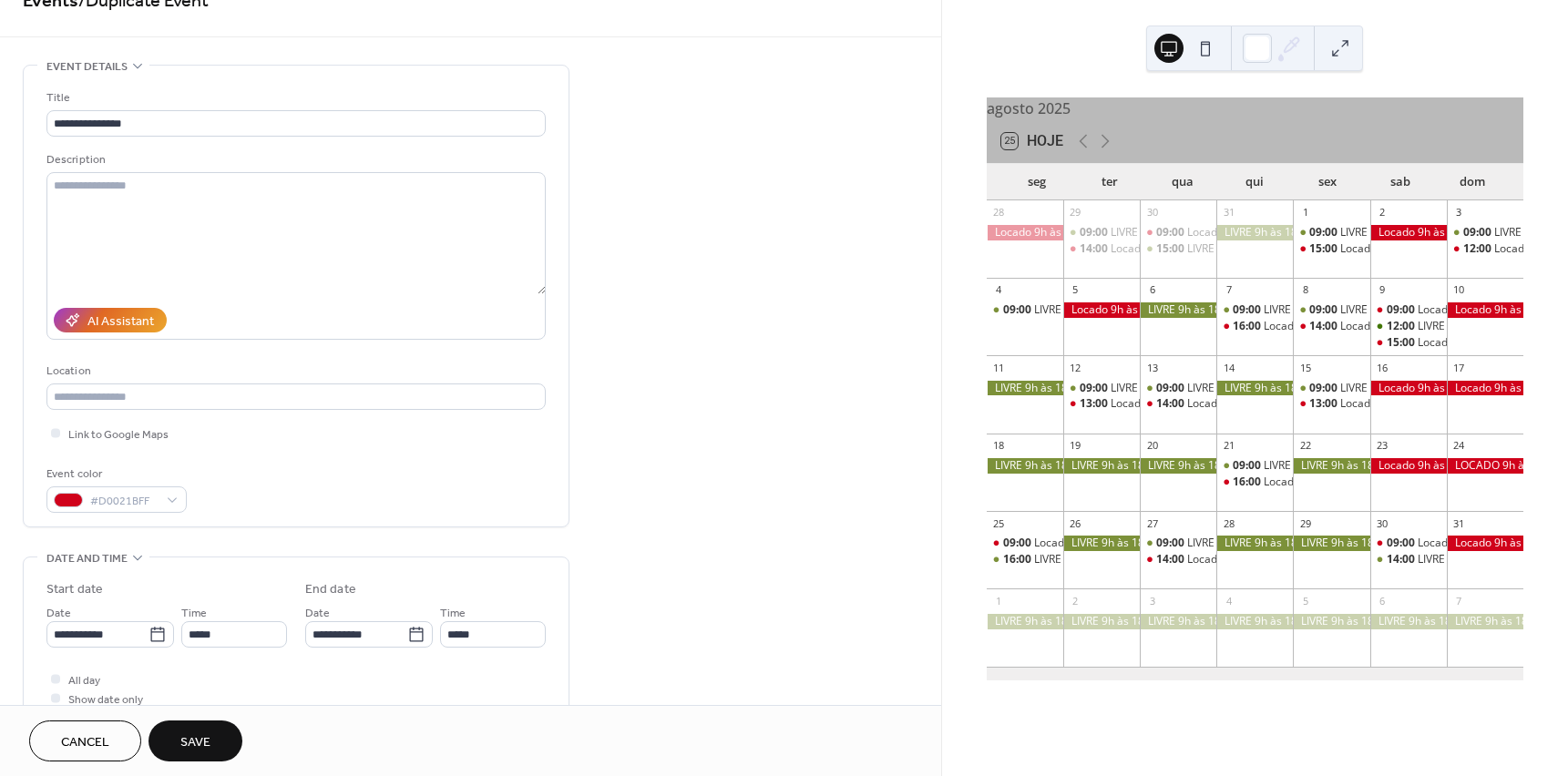 scroll, scrollTop: 0, scrollLeft: 0, axis: both 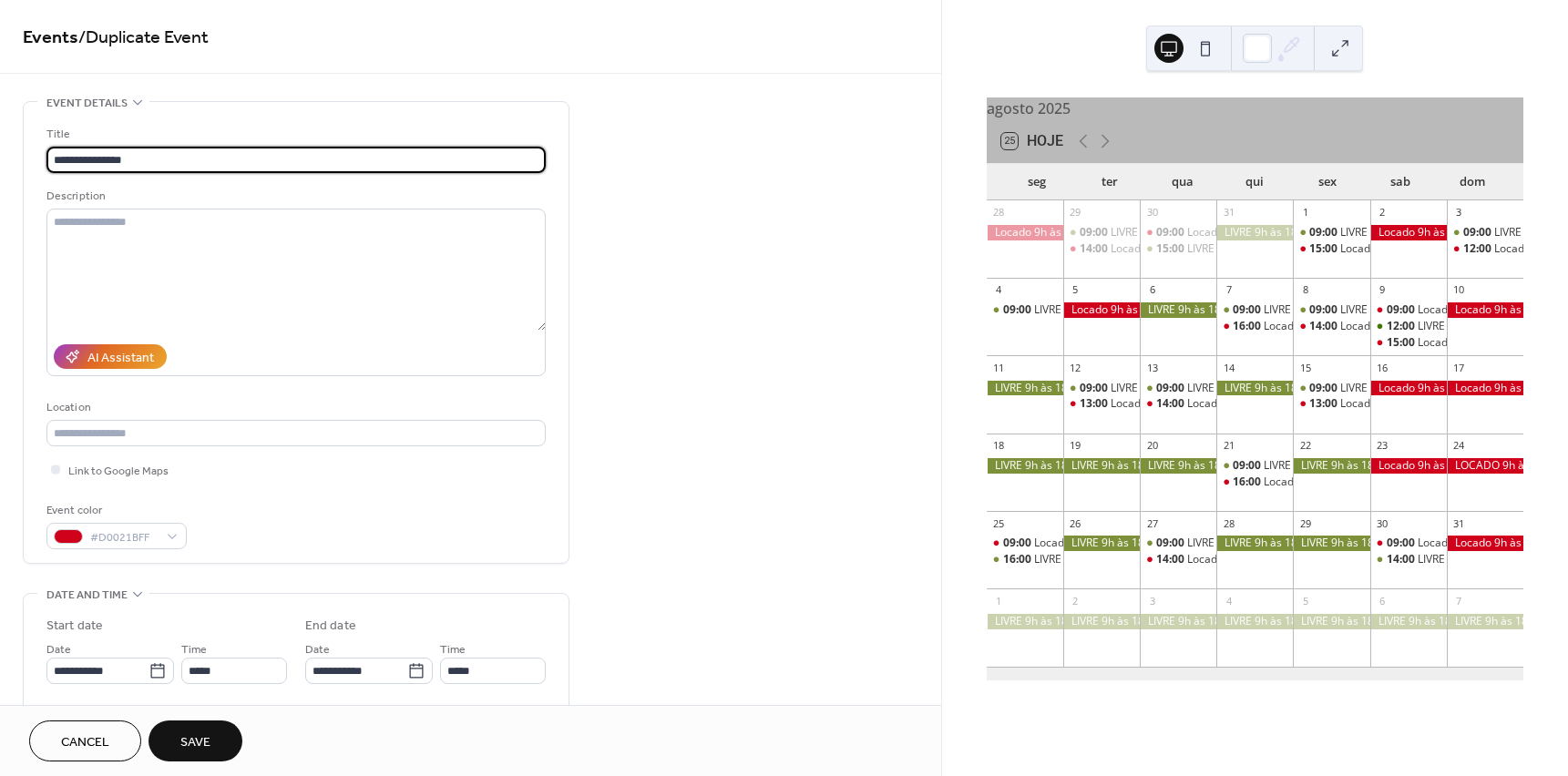 drag, startPoint x: 149, startPoint y: 161, endPoint x: -12, endPoint y: 171, distance: 161.31026 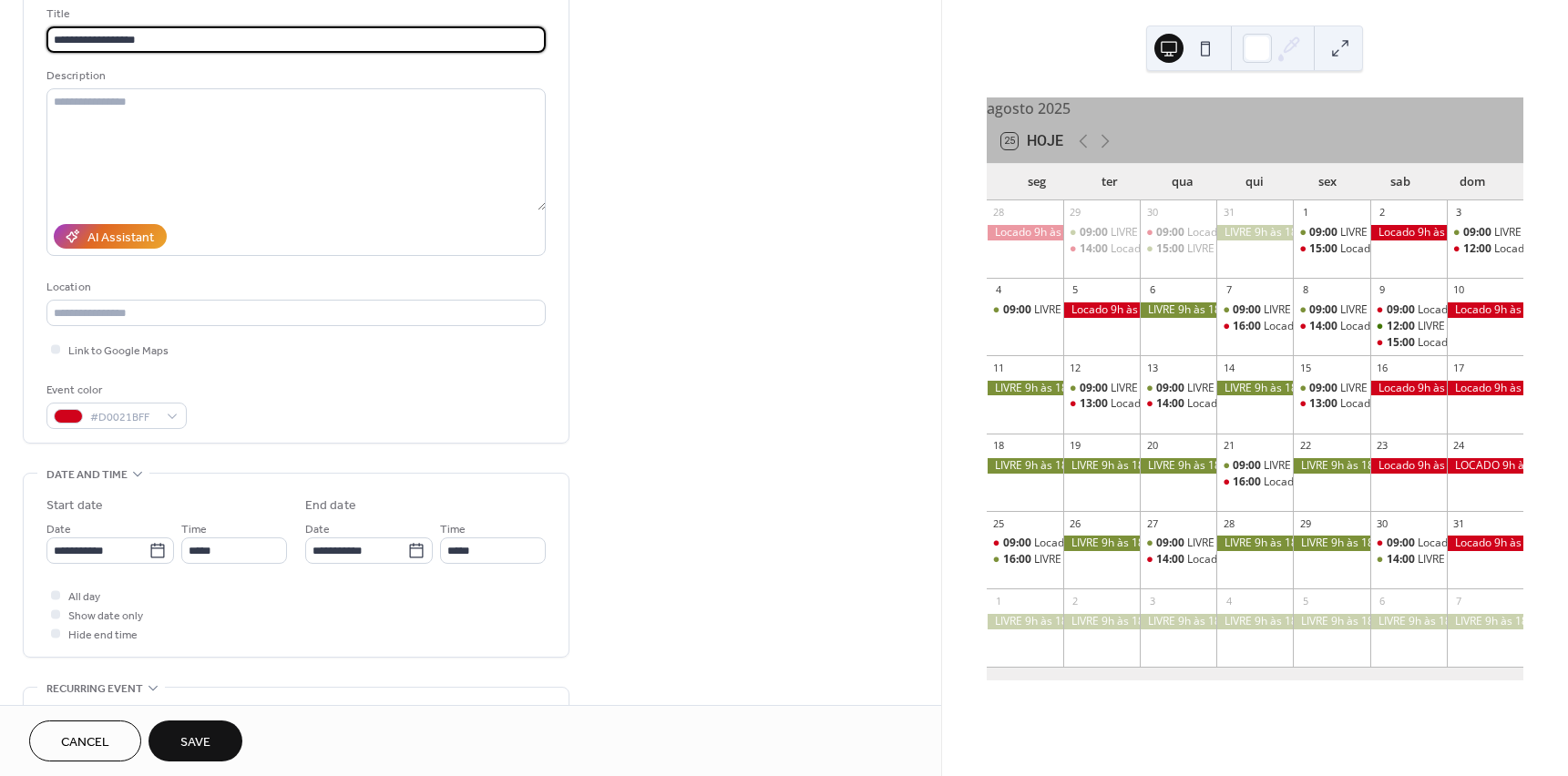 scroll, scrollTop: 182, scrollLeft: 0, axis: vertical 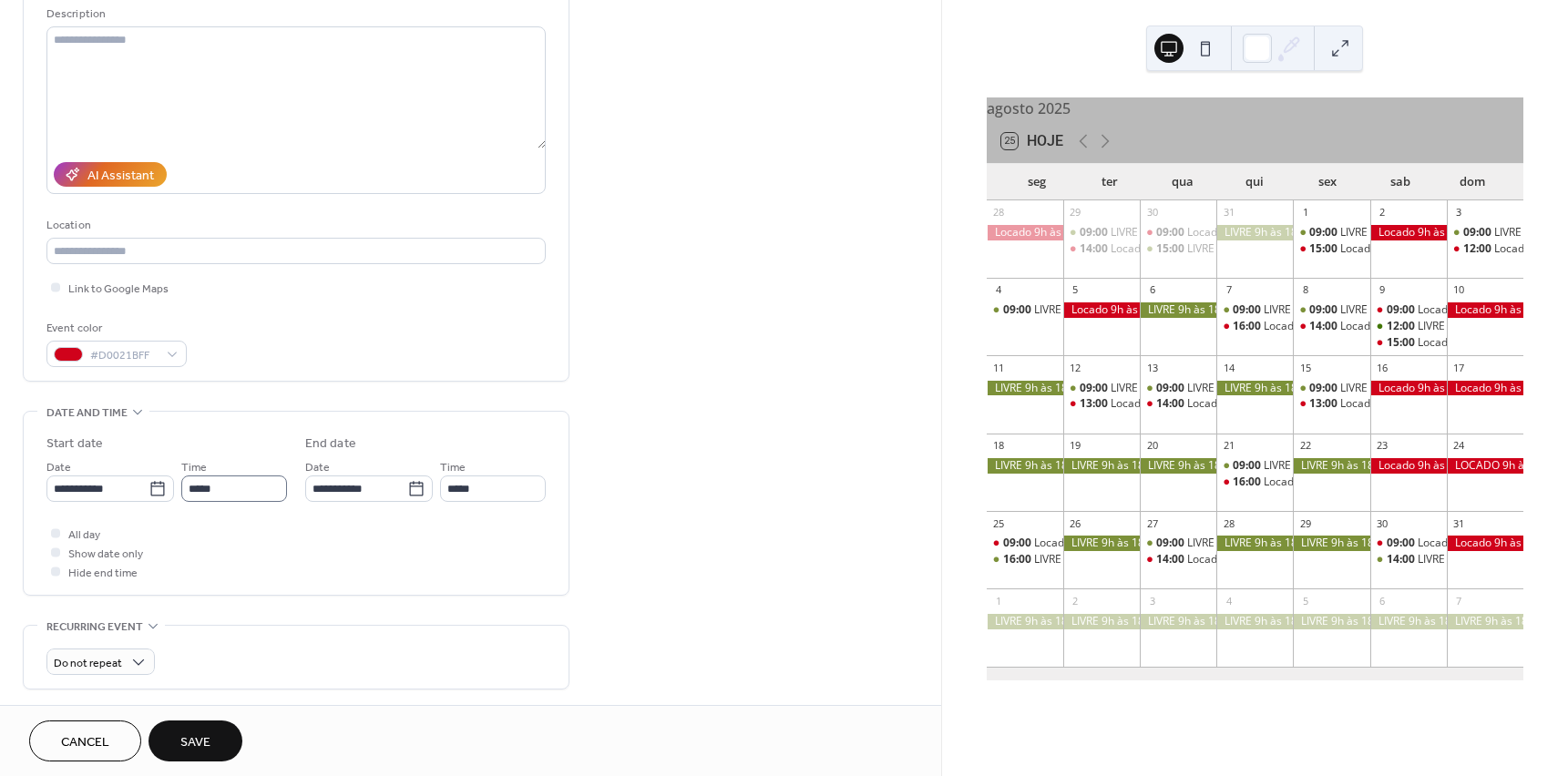 type on "**********" 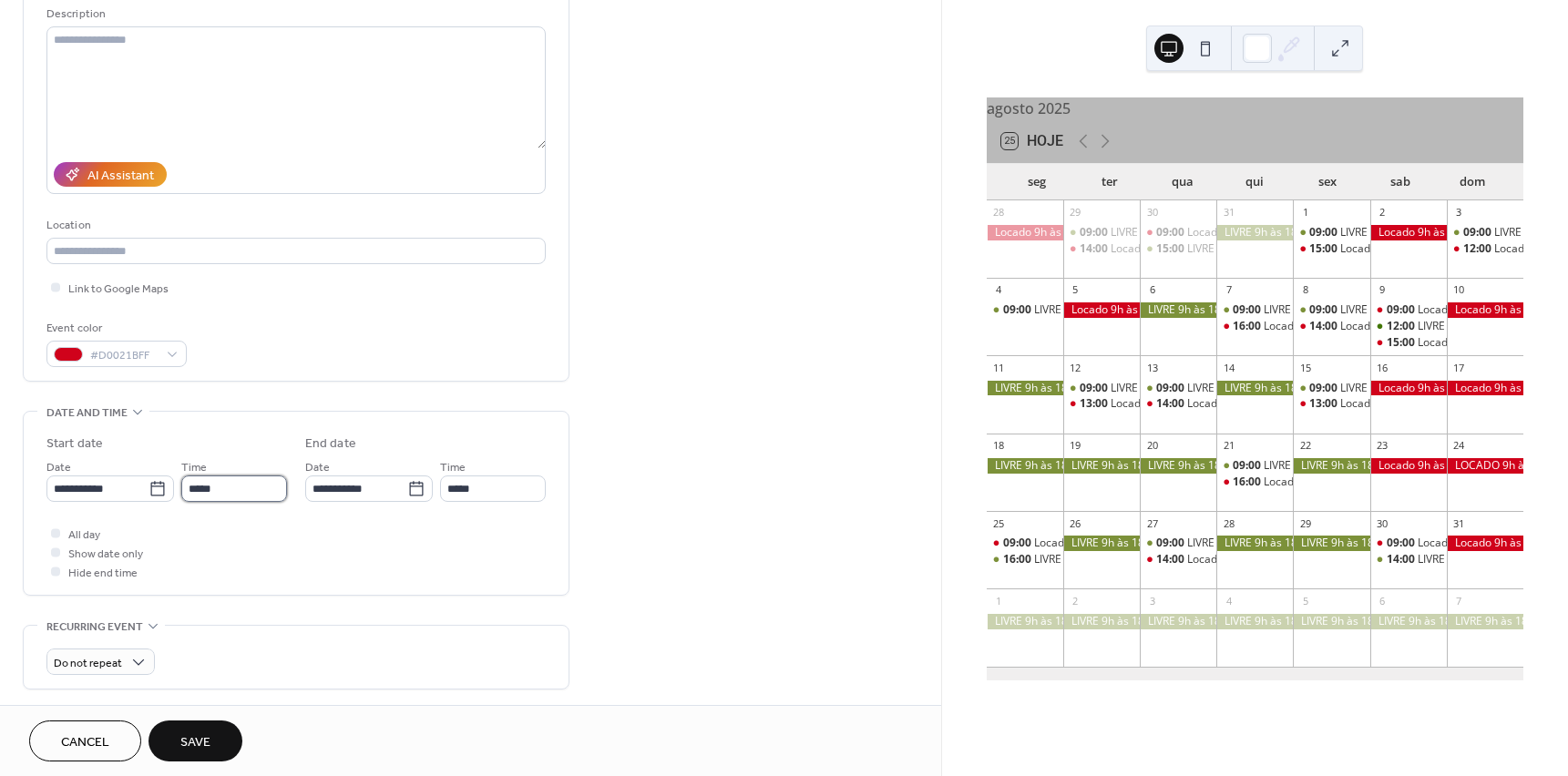 click on "*****" at bounding box center [234, 488] 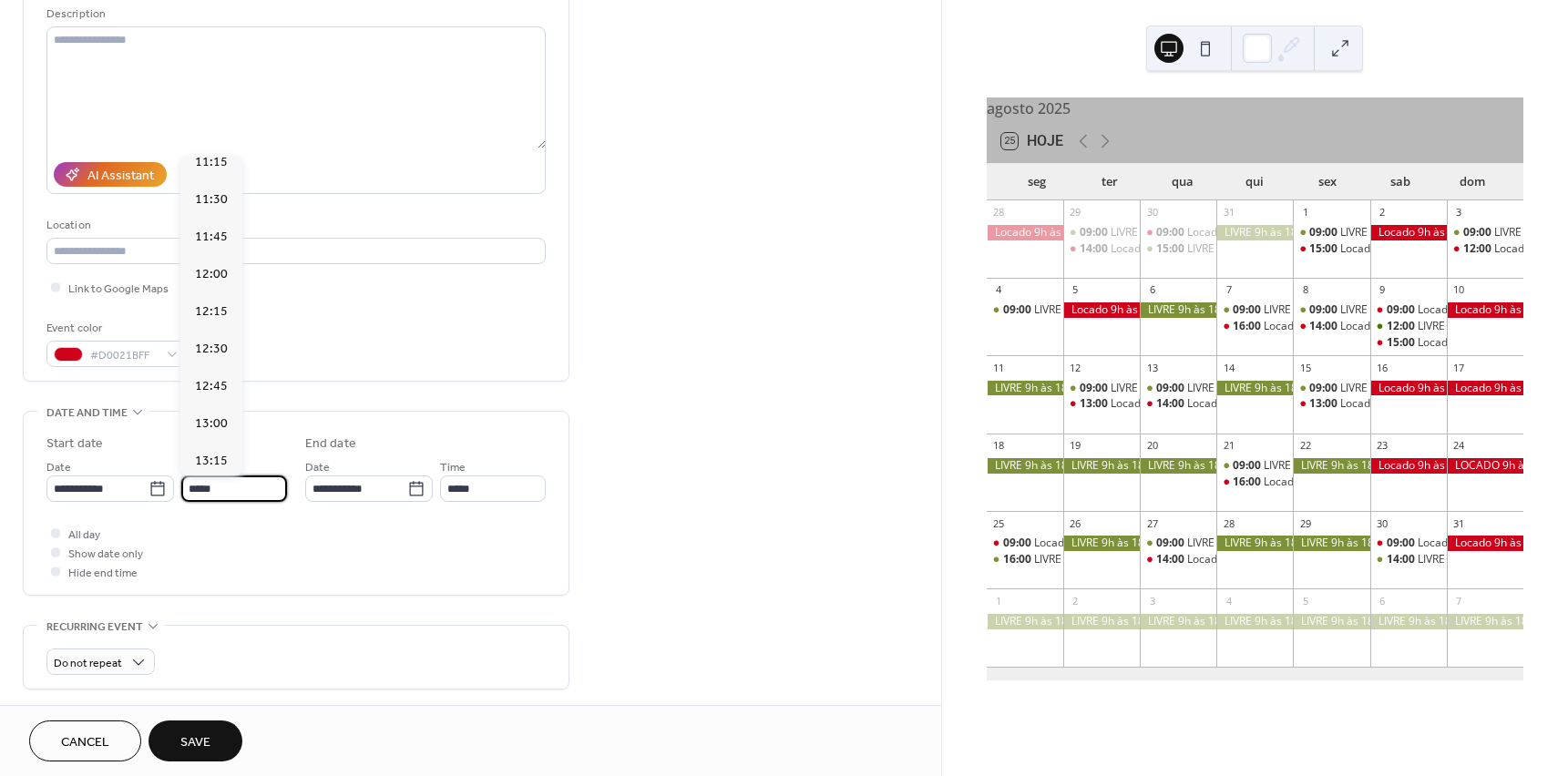 scroll, scrollTop: 1800, scrollLeft: 0, axis: vertical 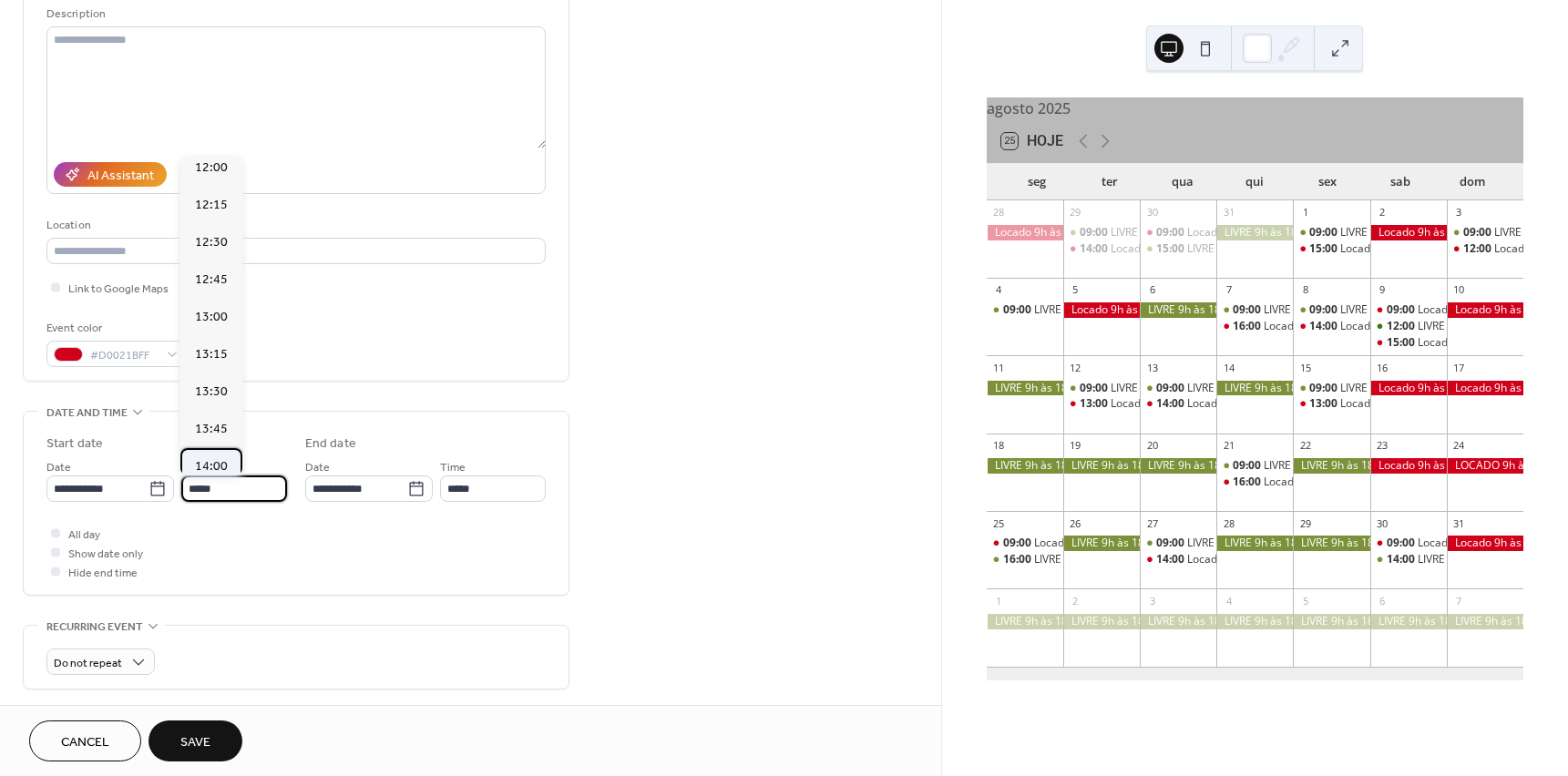 click on "14:00" at bounding box center [211, 466] 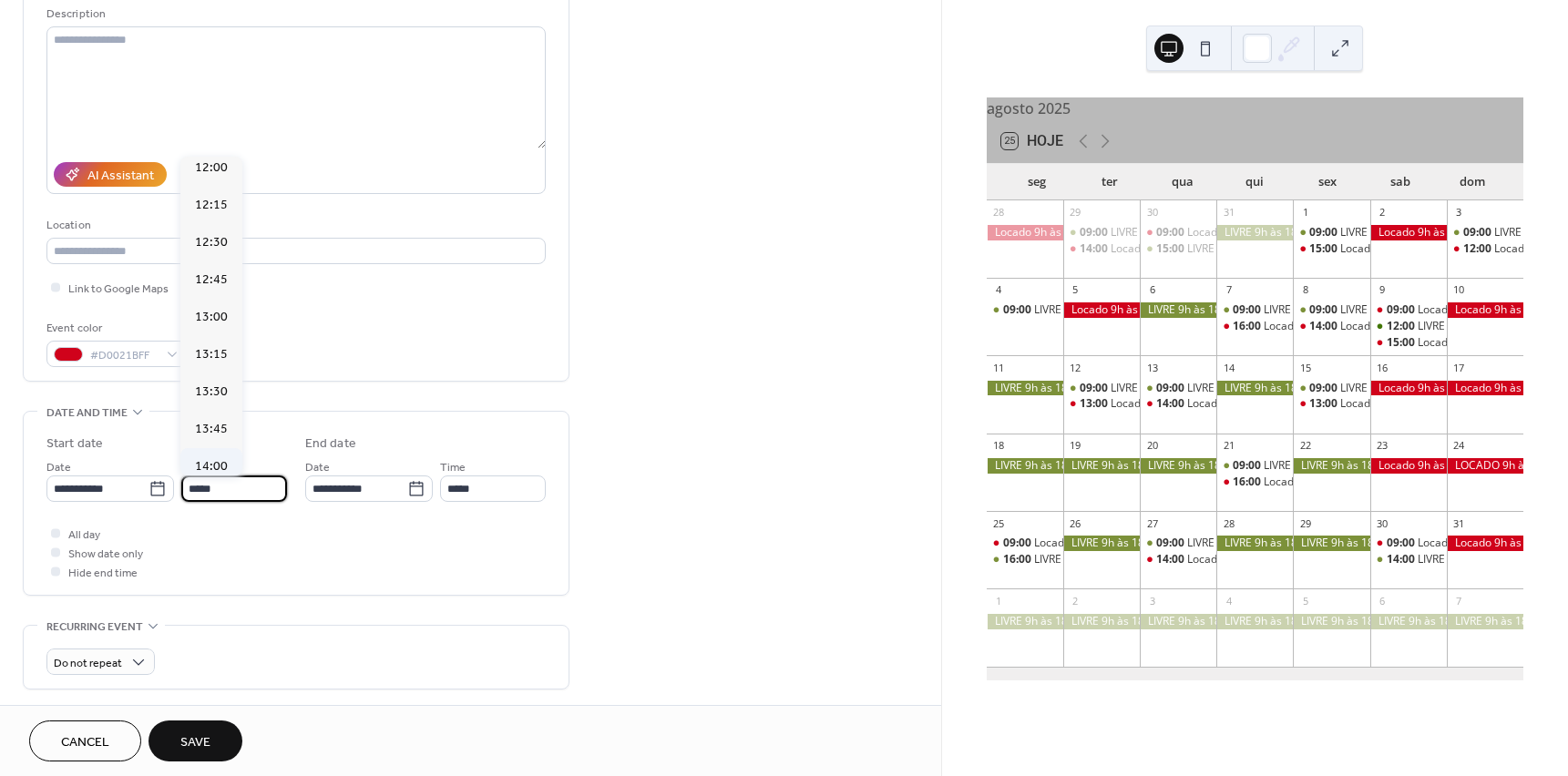 type on "*****" 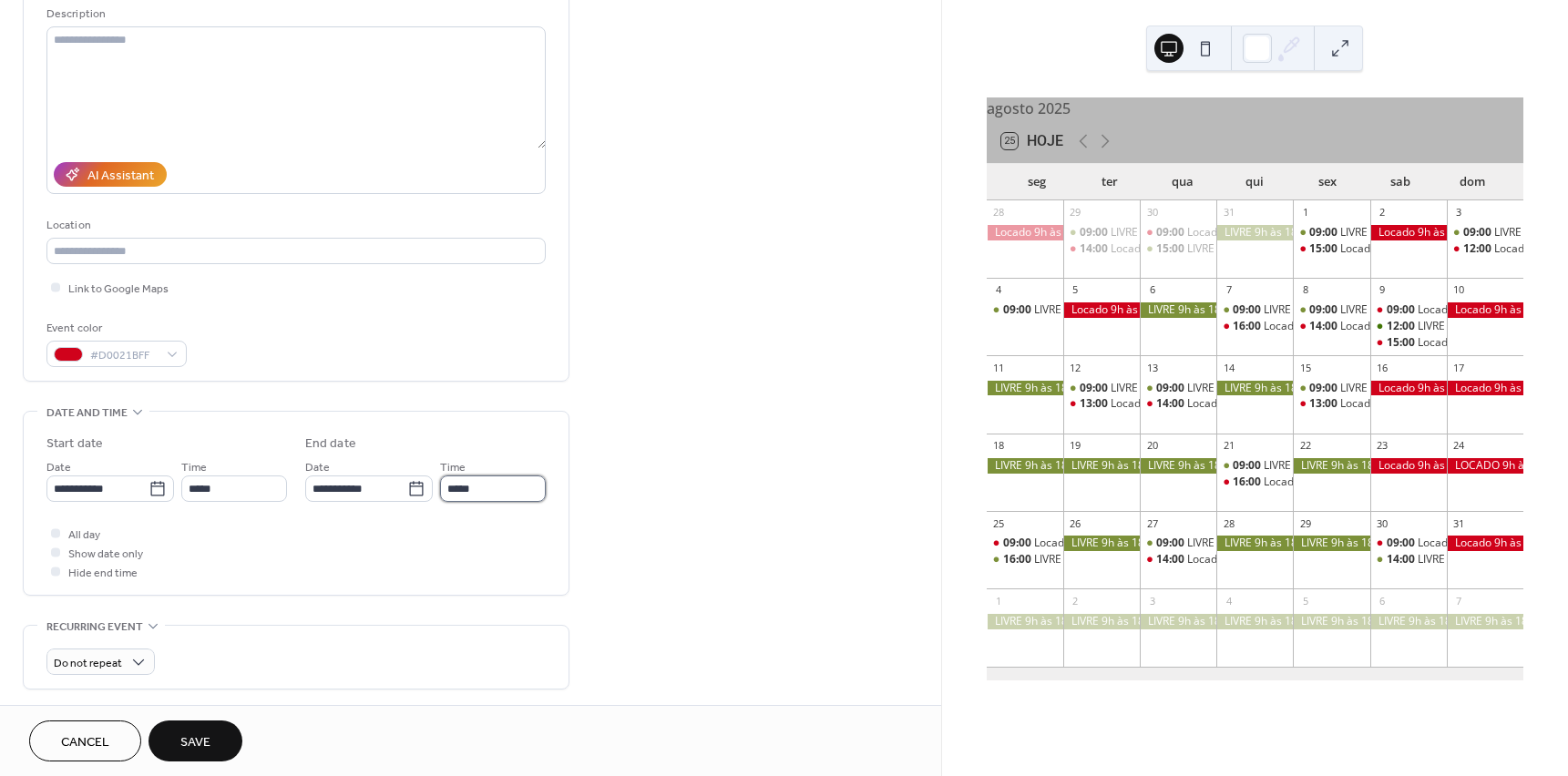 click on "*****" at bounding box center (493, 488) 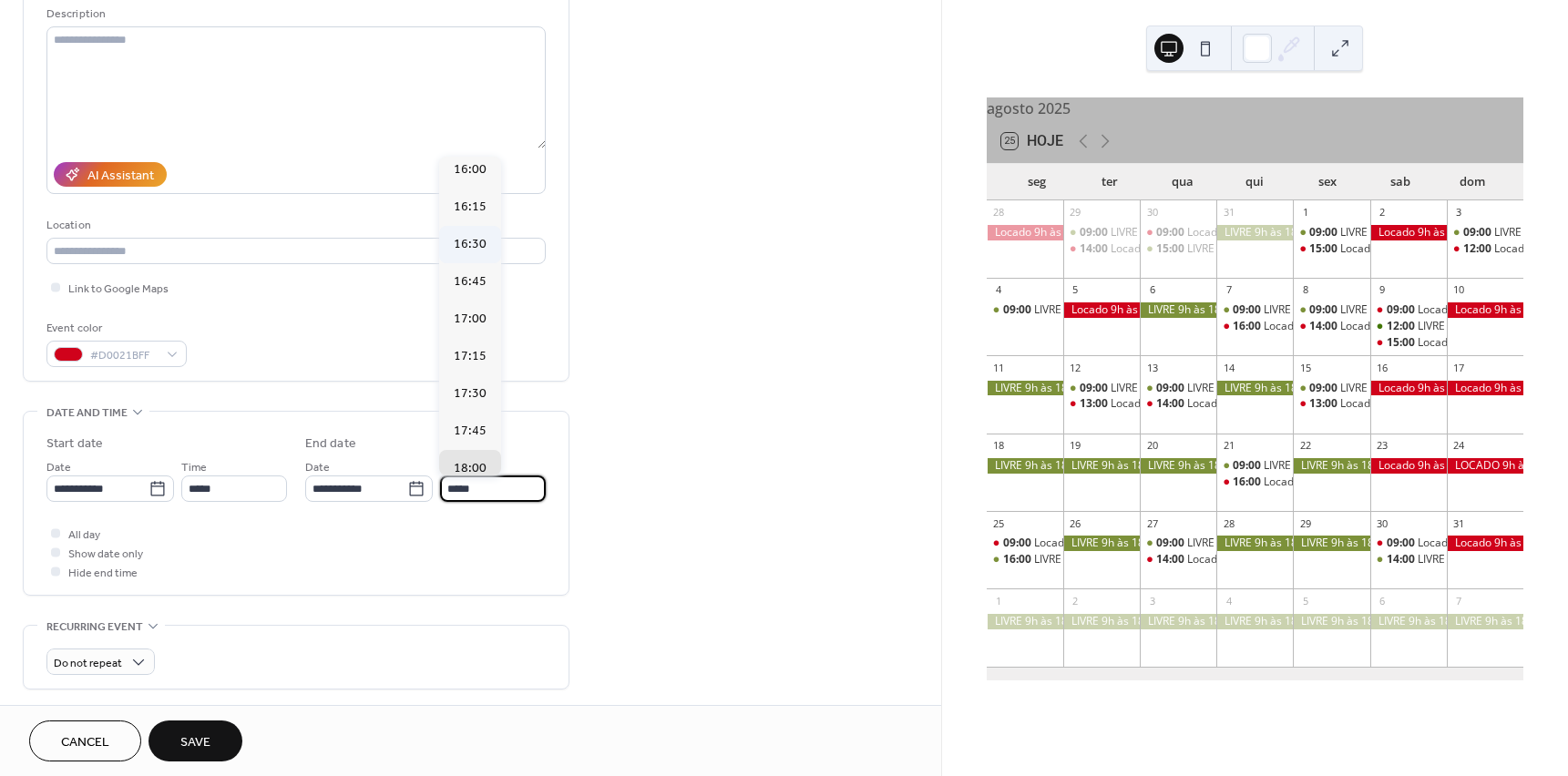 scroll, scrollTop: 196, scrollLeft: 0, axis: vertical 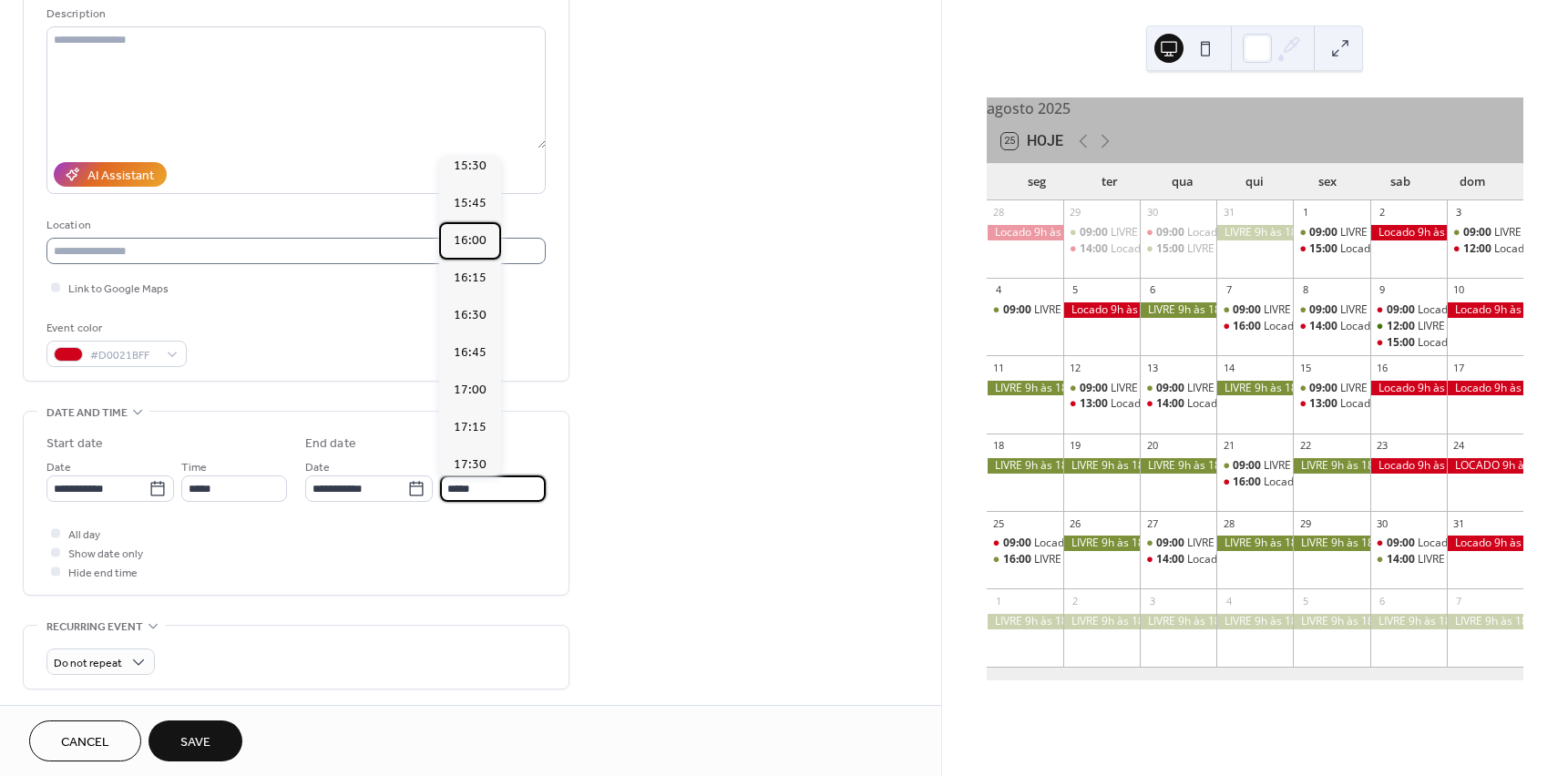 click on "16:00" at bounding box center (470, 240) 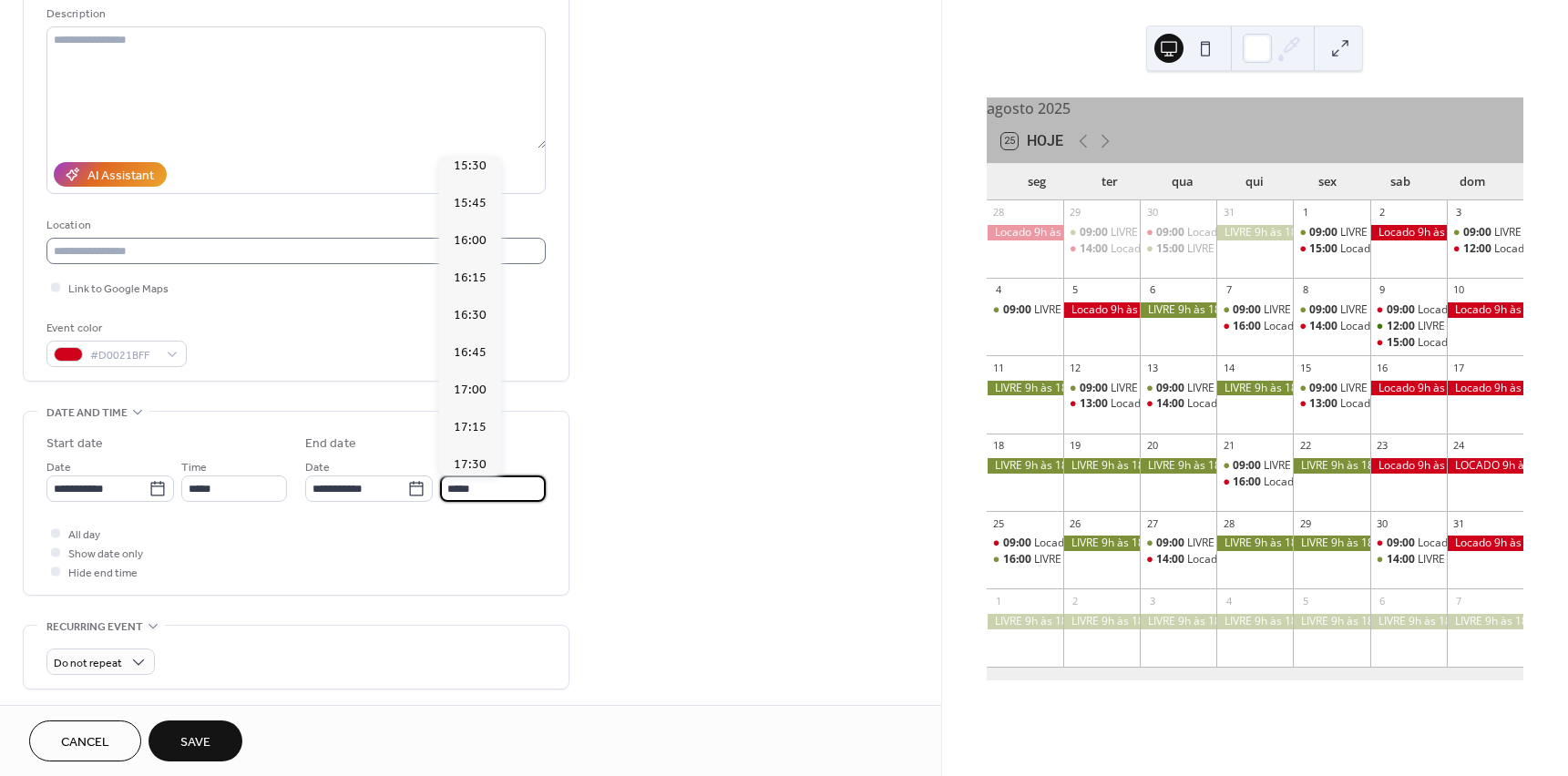 type on "*****" 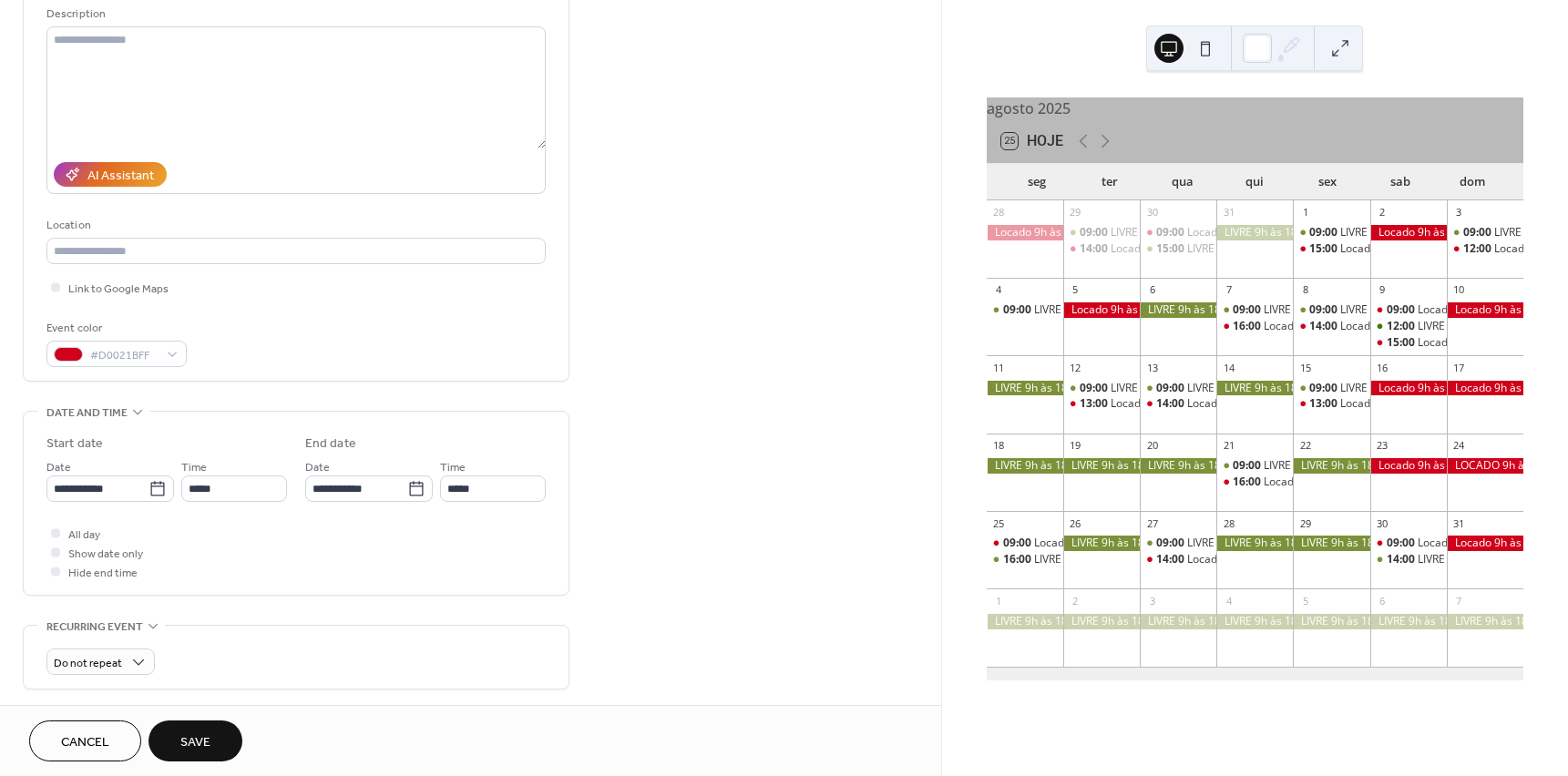 click on "Save" at bounding box center [195, 742] 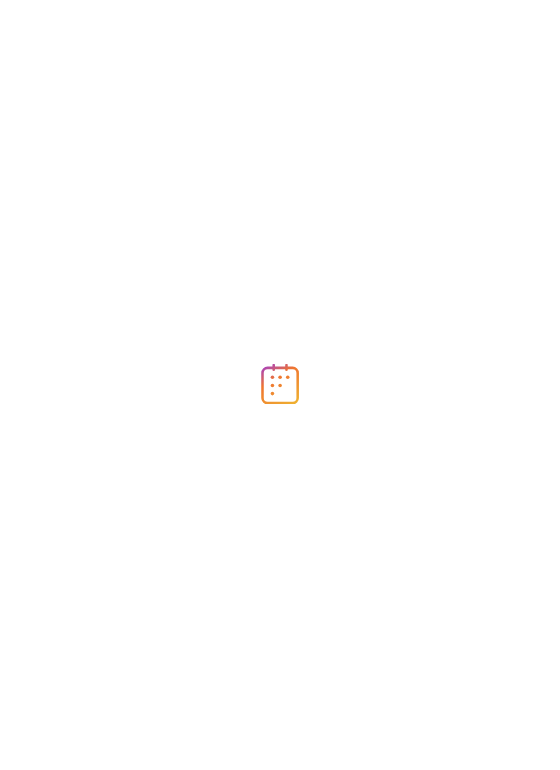 scroll, scrollTop: 0, scrollLeft: 0, axis: both 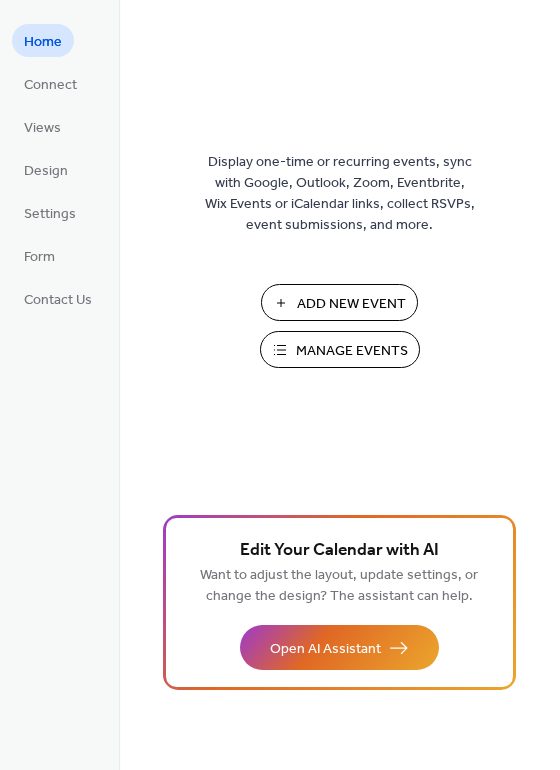 click on "Manage Events" at bounding box center (352, 351) 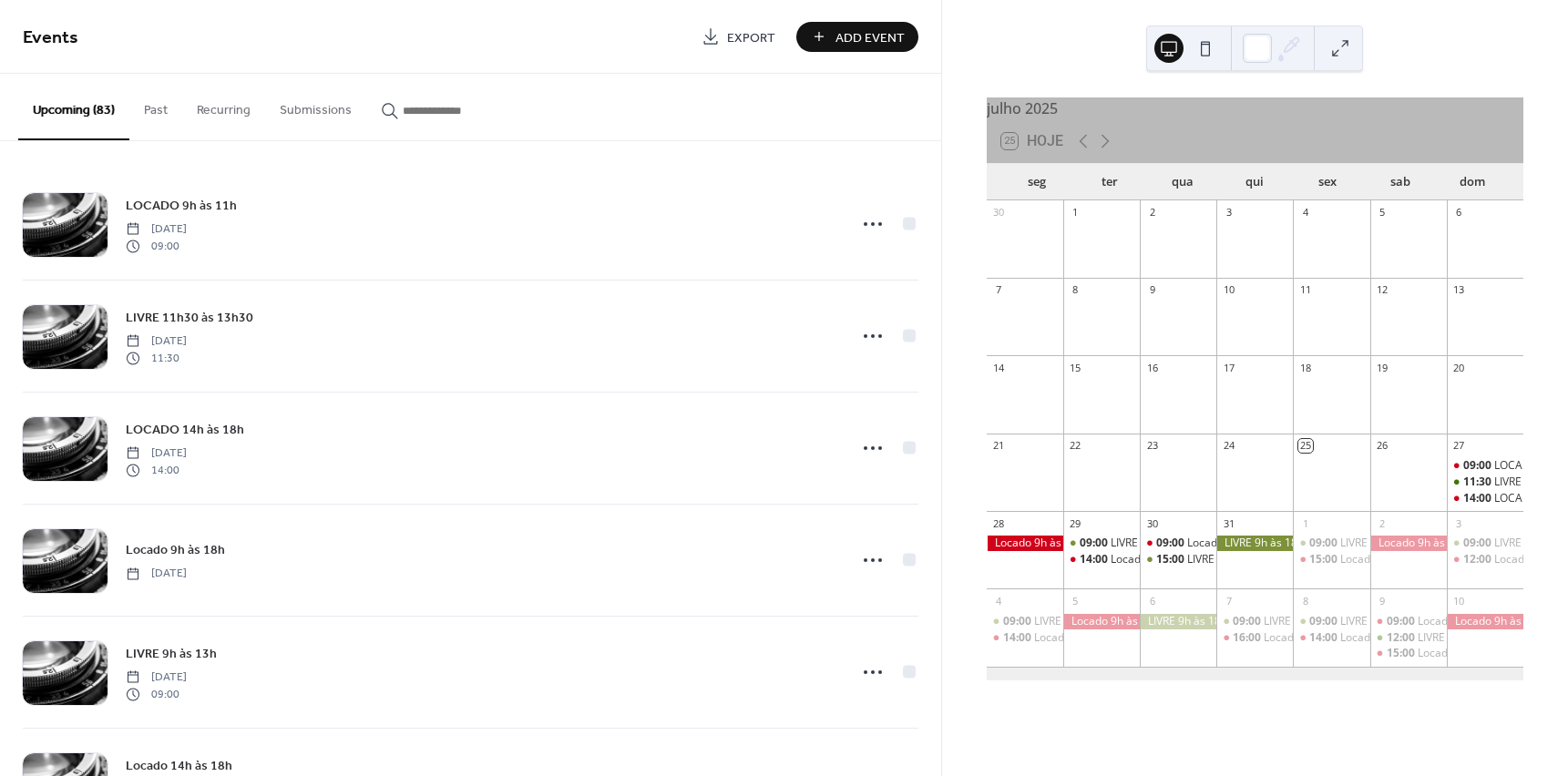 scroll, scrollTop: 0, scrollLeft: 0, axis: both 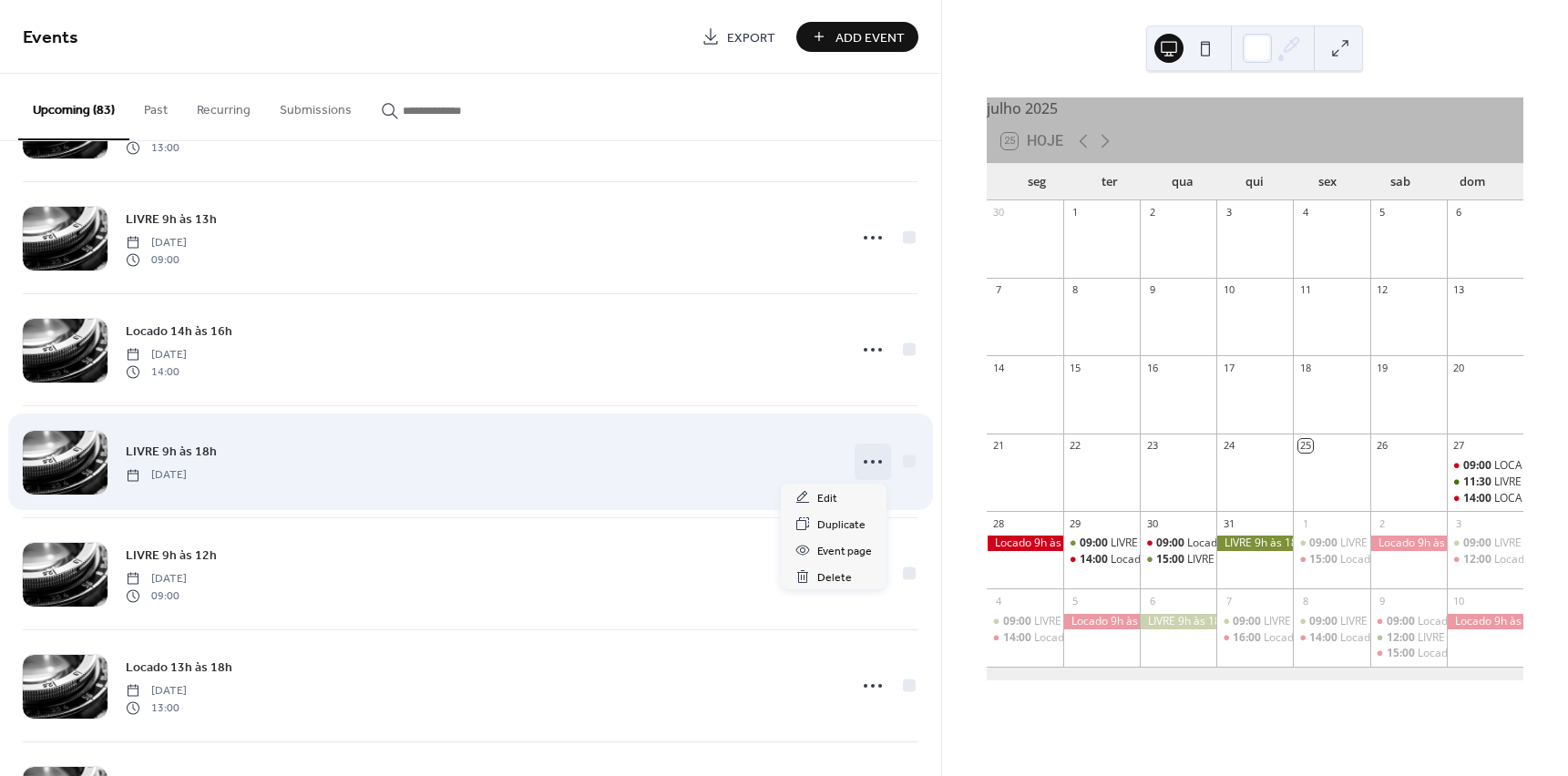 click 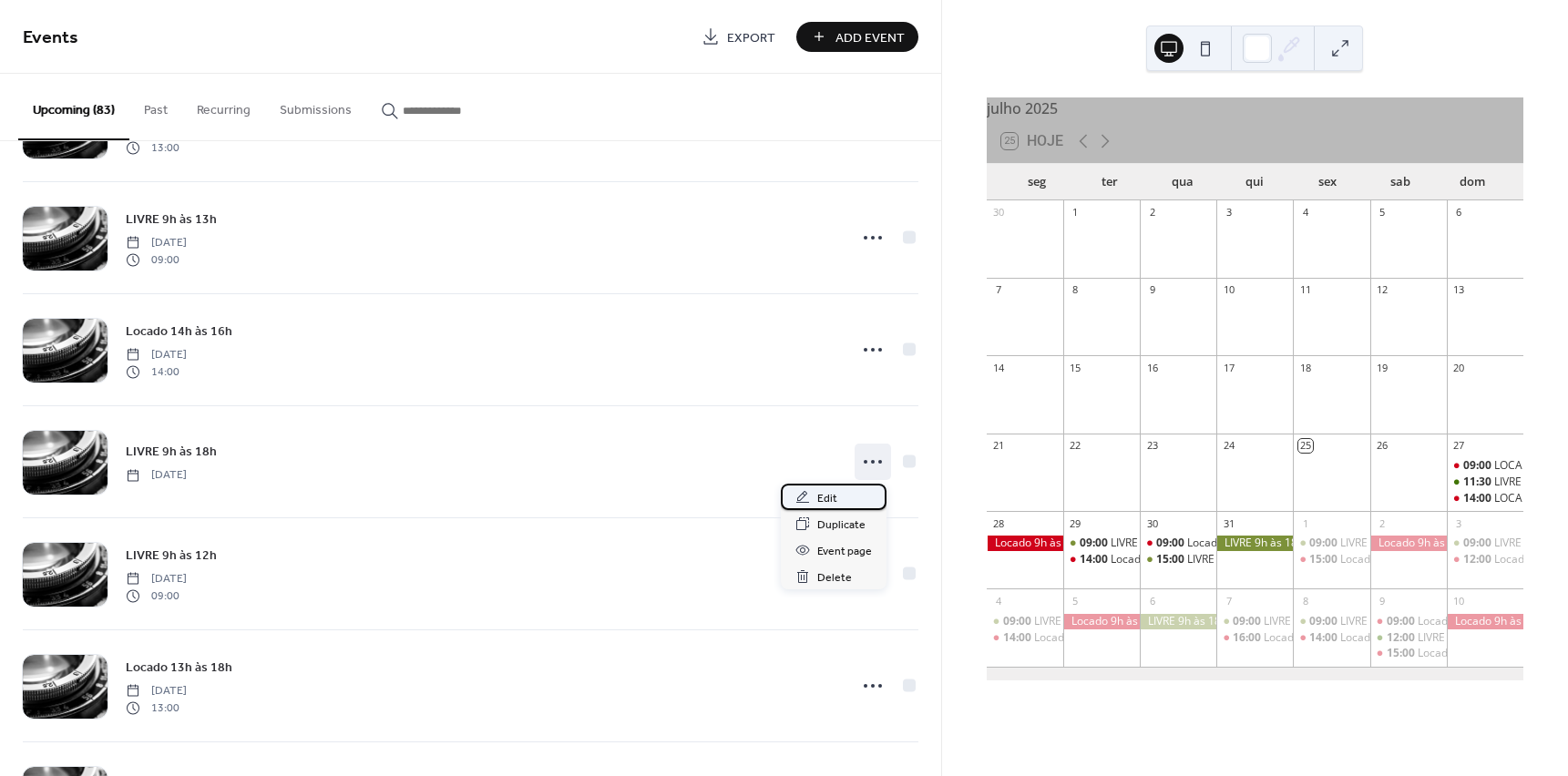 click on "Edit" at bounding box center (827, 498) 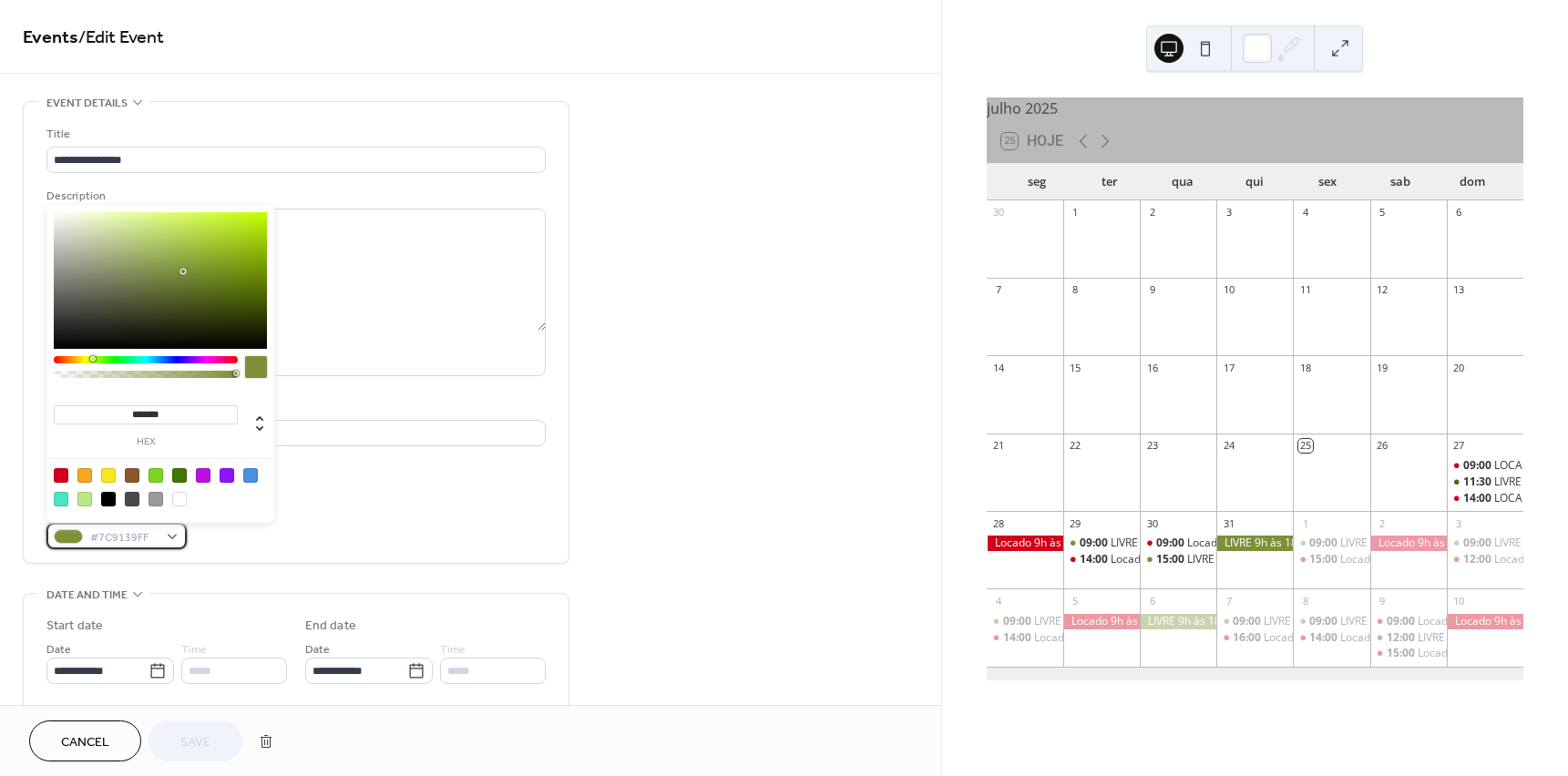 click on "#7C9139FF" at bounding box center (117, 536) 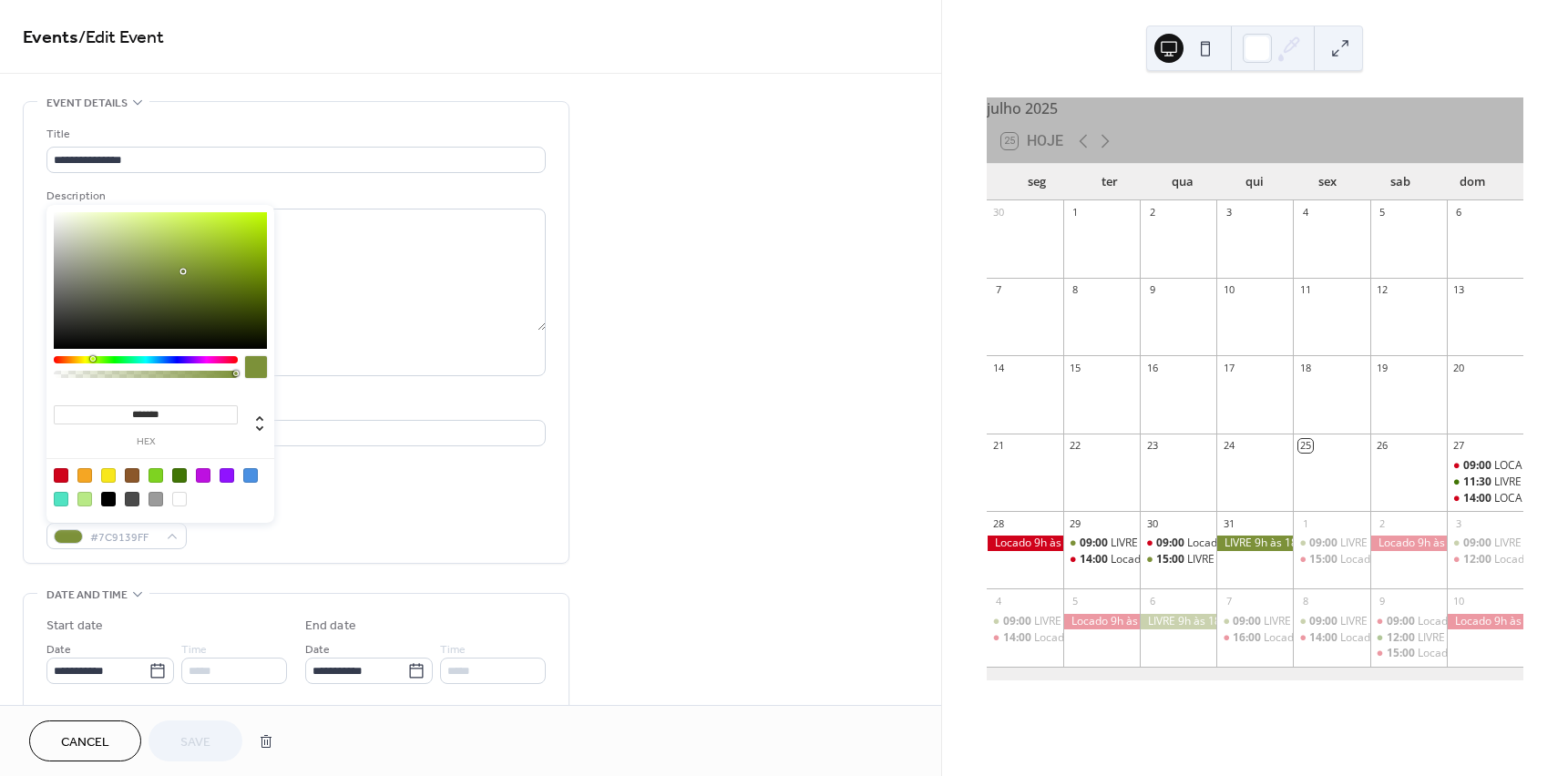 click at bounding box center (61, 475) 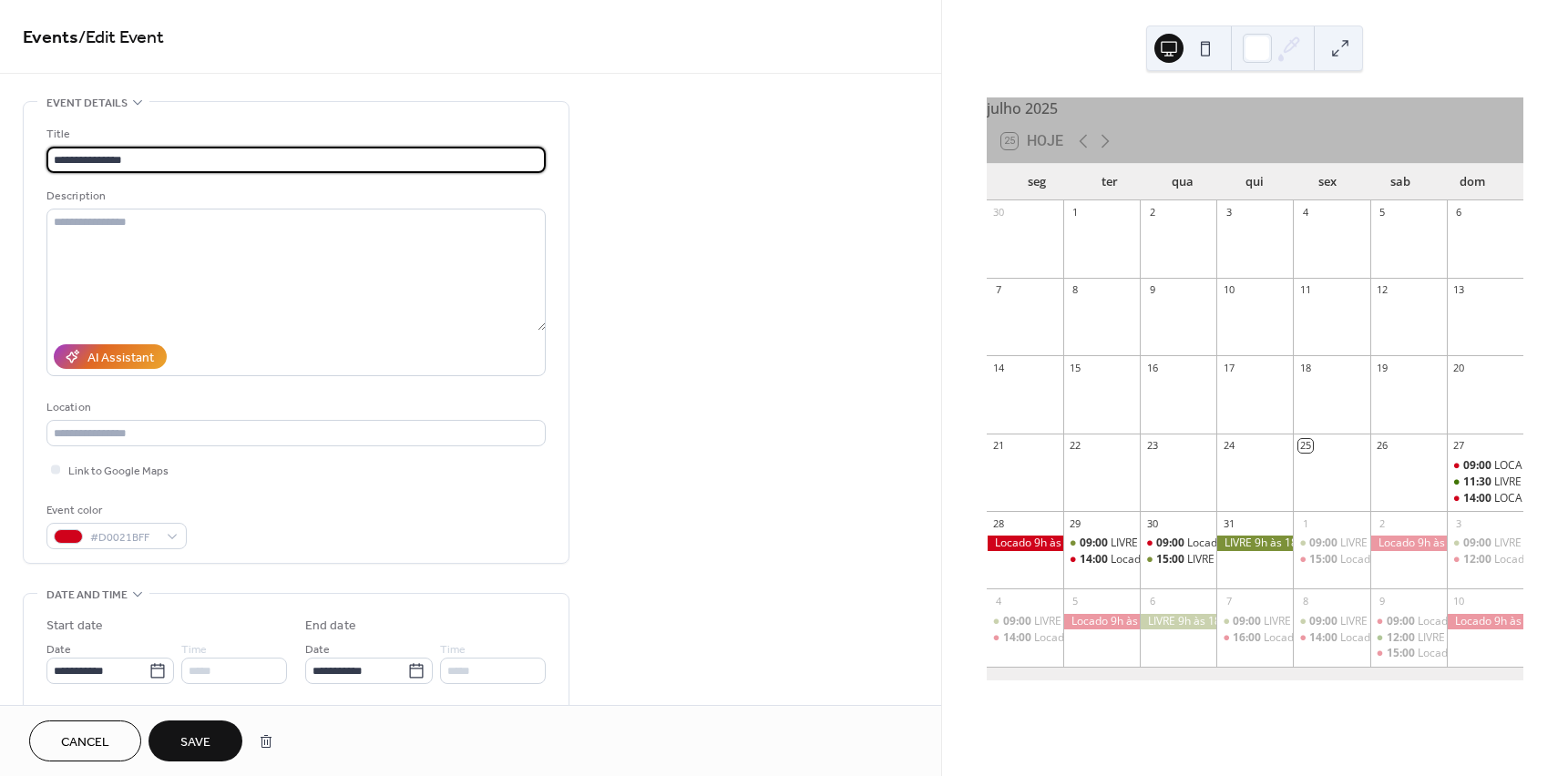 drag, startPoint x: 82, startPoint y: 156, endPoint x: 22, endPoint y: 158, distance: 60.0333 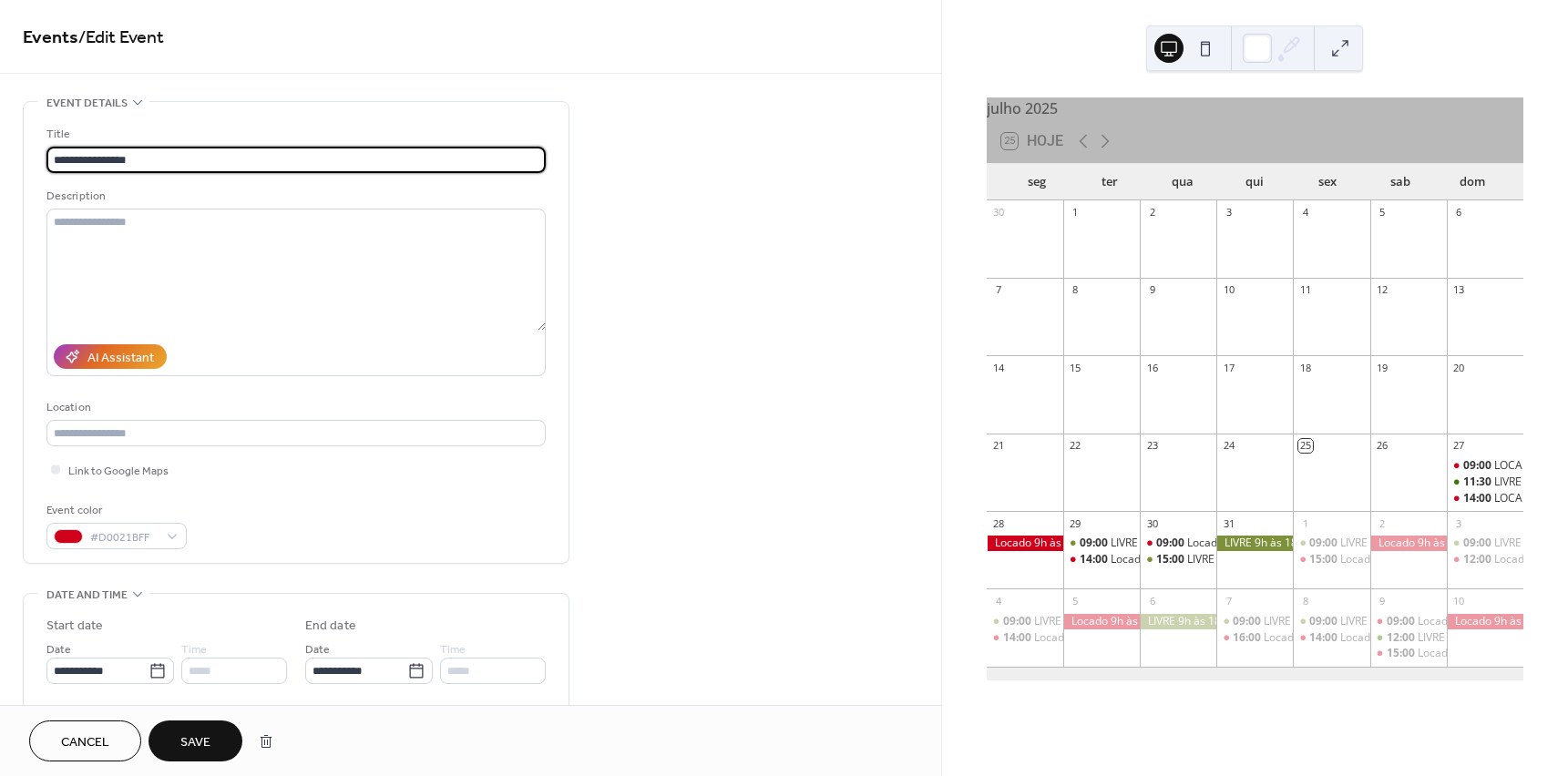 type on "**********" 